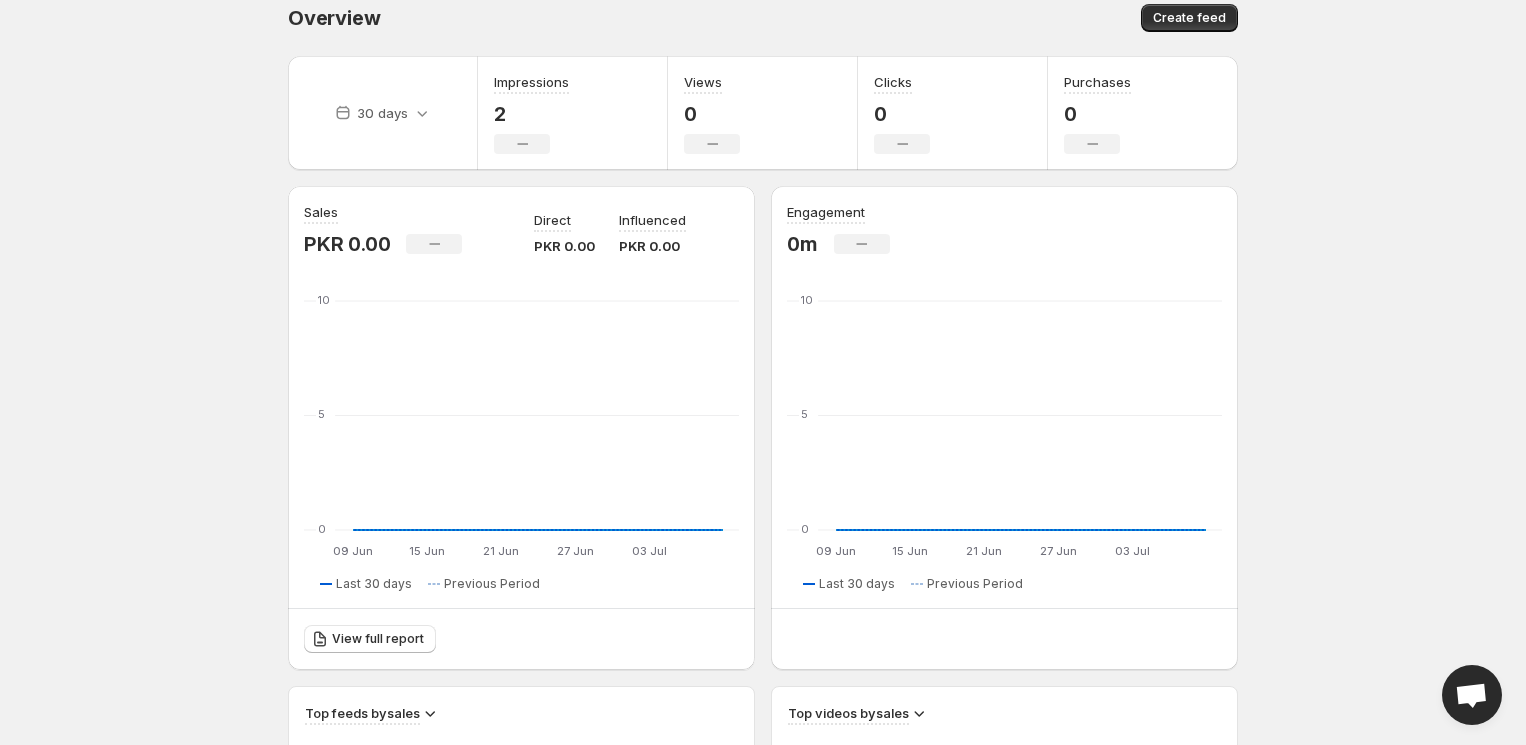 scroll, scrollTop: 0, scrollLeft: 0, axis: both 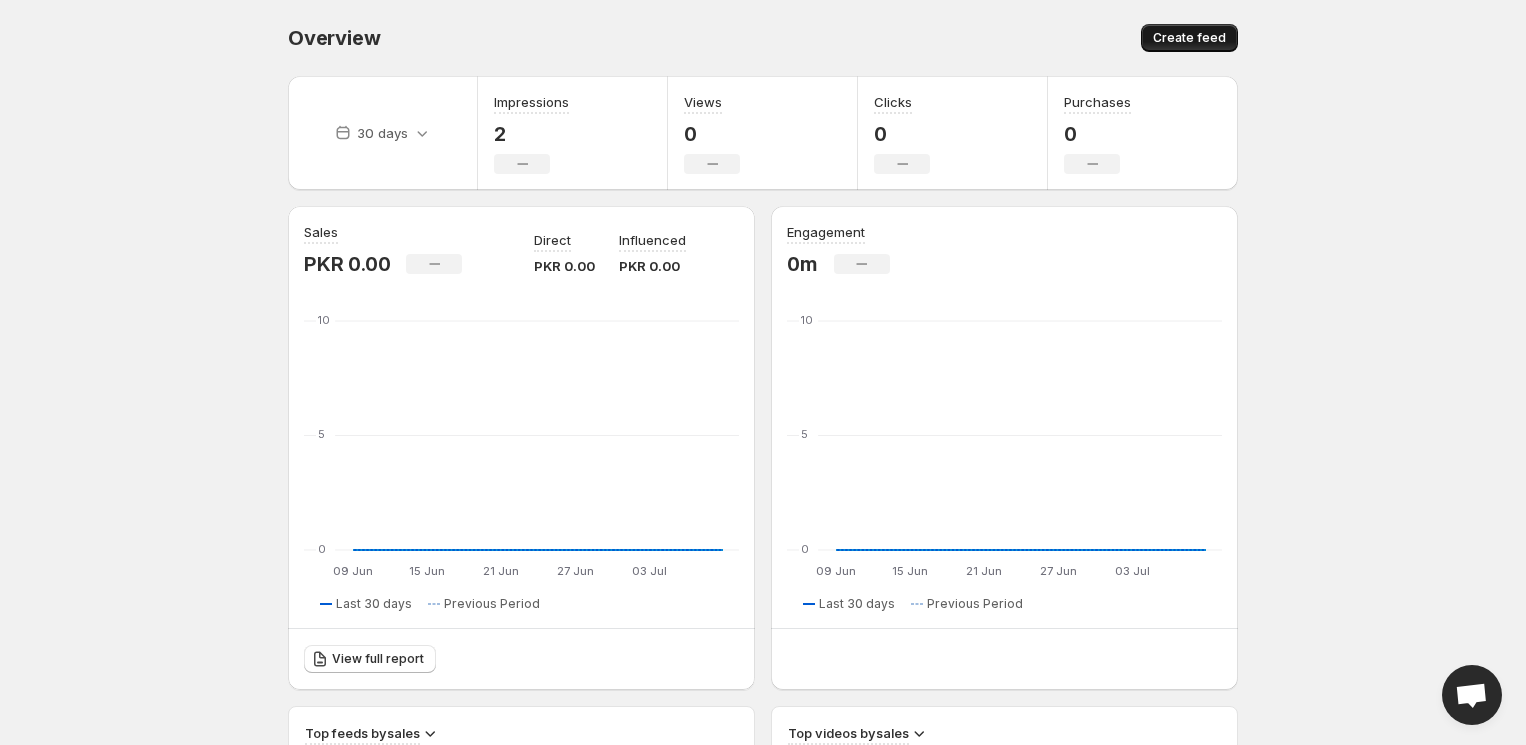 click on "Create feed" at bounding box center [1189, 38] 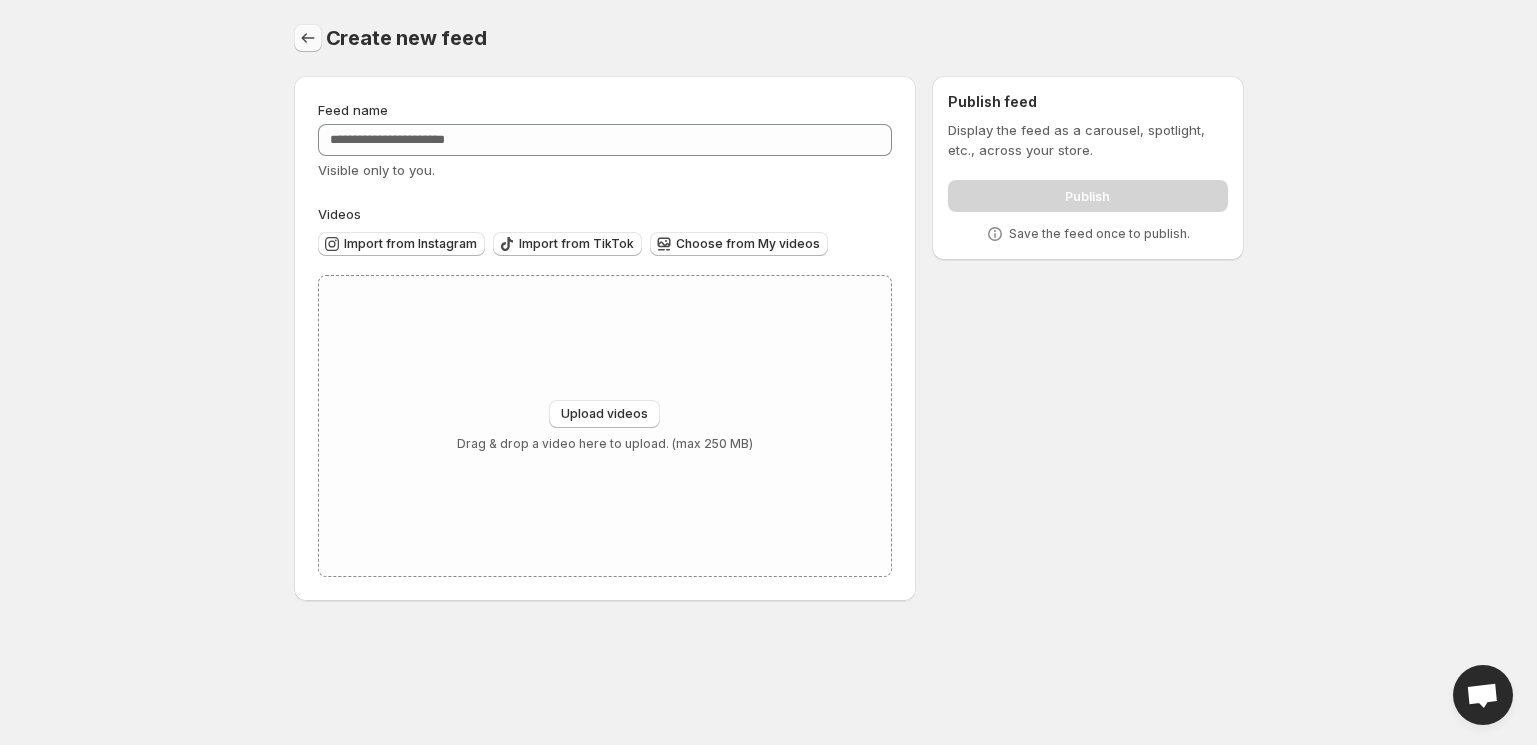click at bounding box center (308, 38) 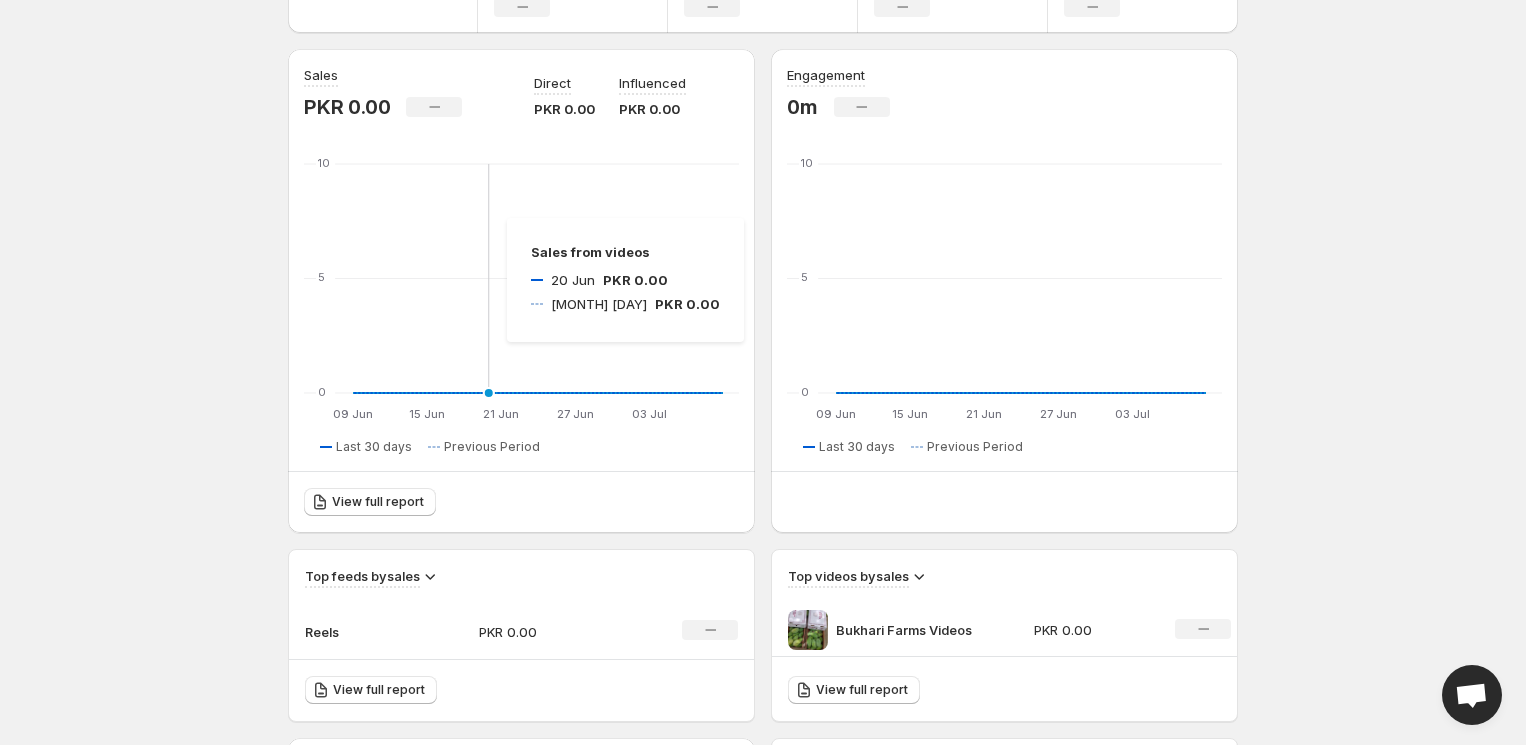 scroll, scrollTop: 222, scrollLeft: 0, axis: vertical 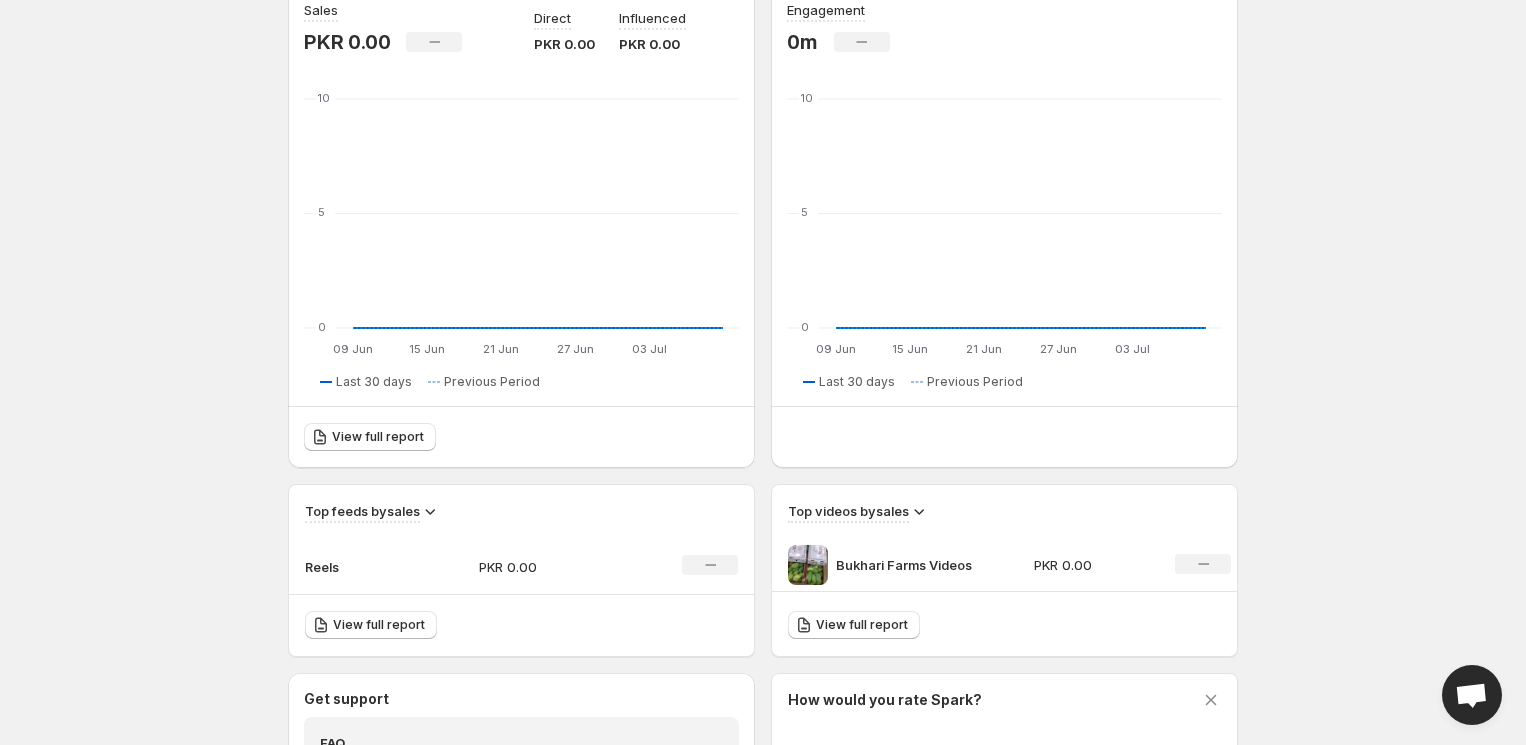 click on "Bukhari Farms Videos" at bounding box center (911, 565) 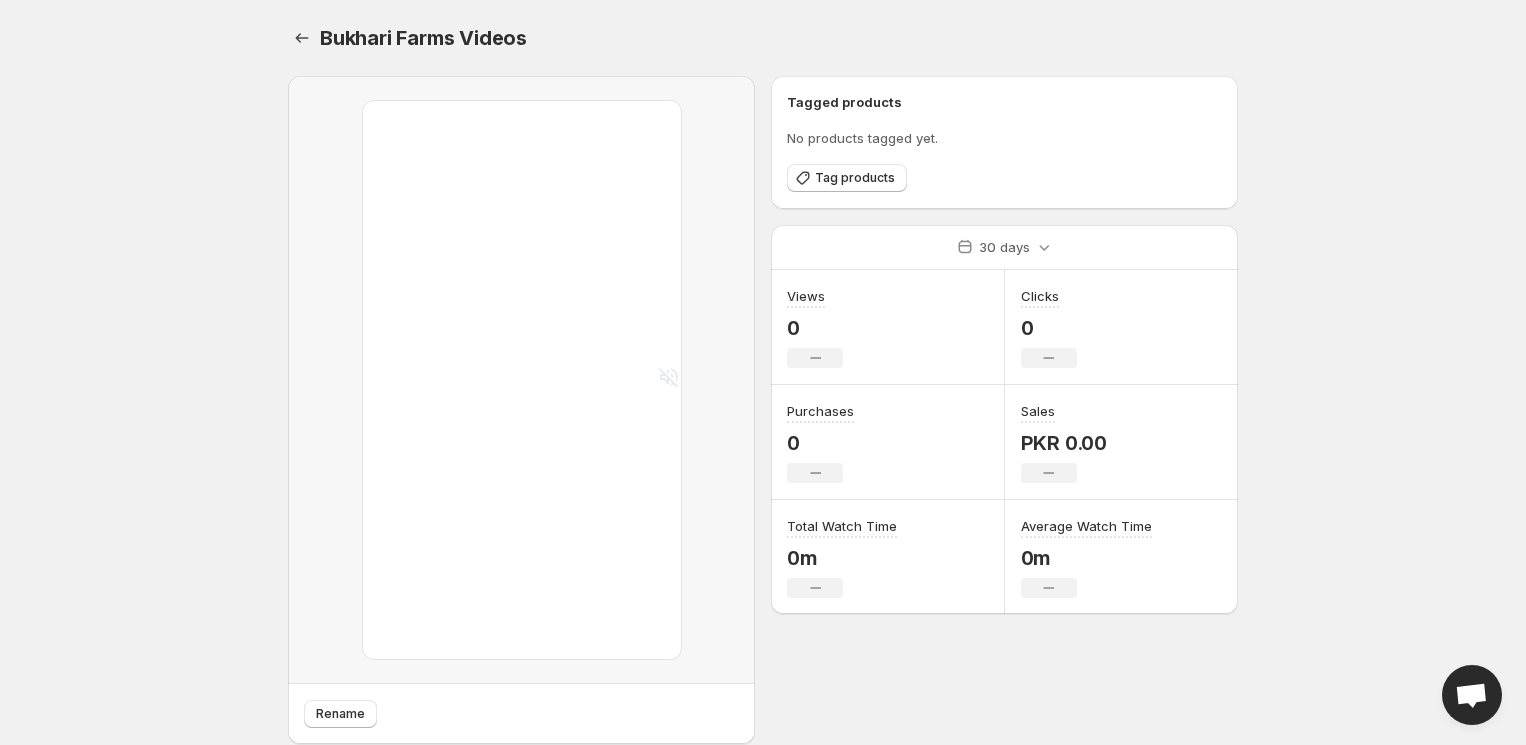 click at bounding box center (668, 378) 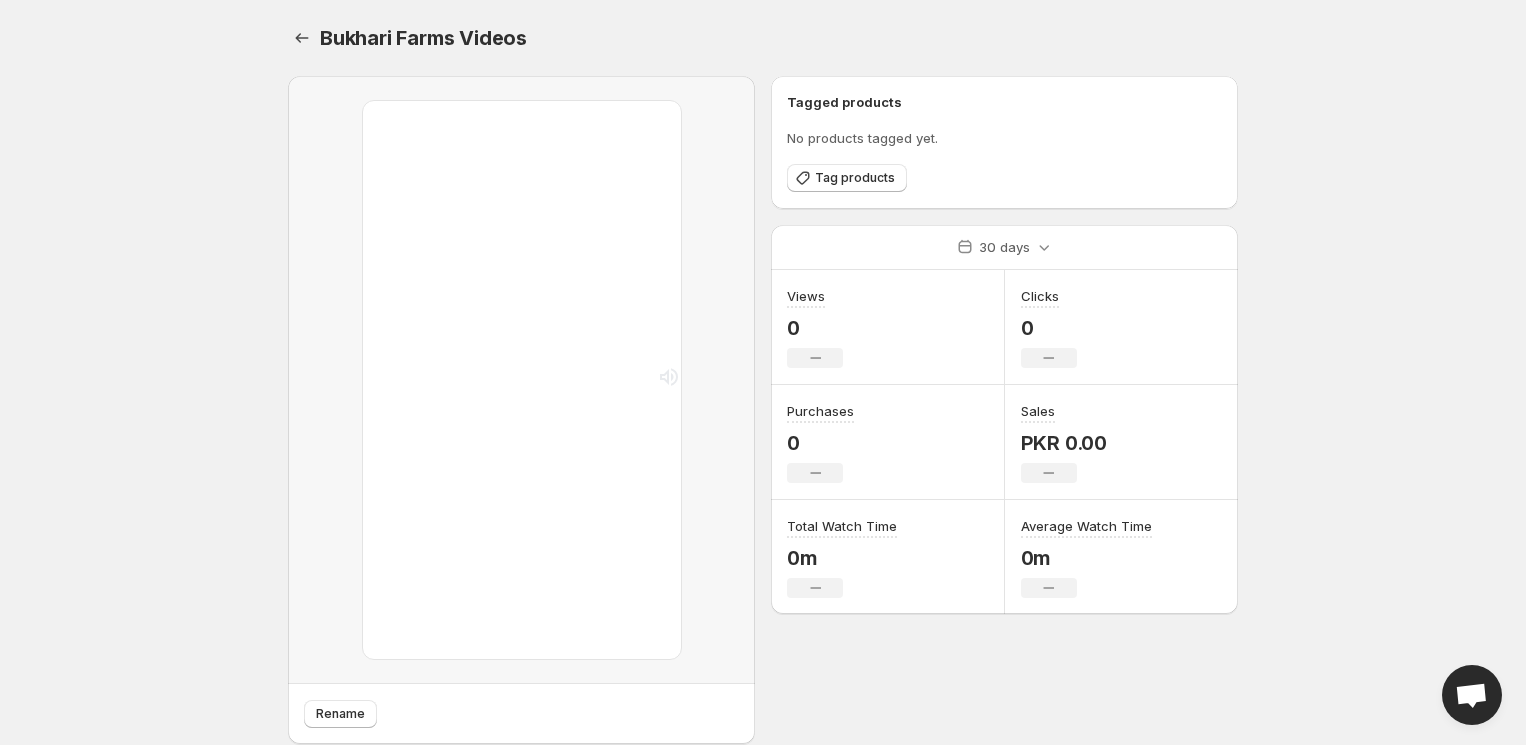 click at bounding box center (669, 377) 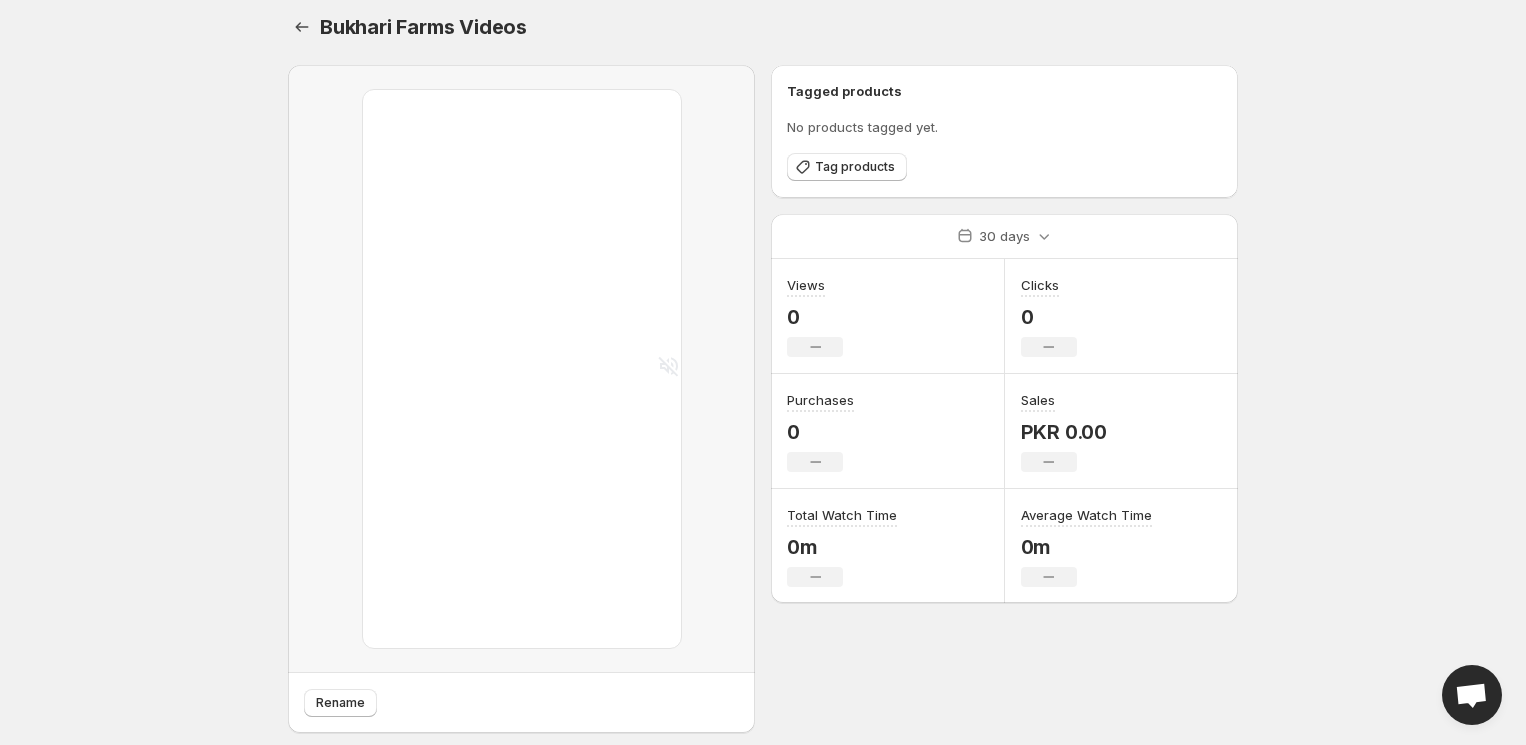 scroll, scrollTop: 0, scrollLeft: 0, axis: both 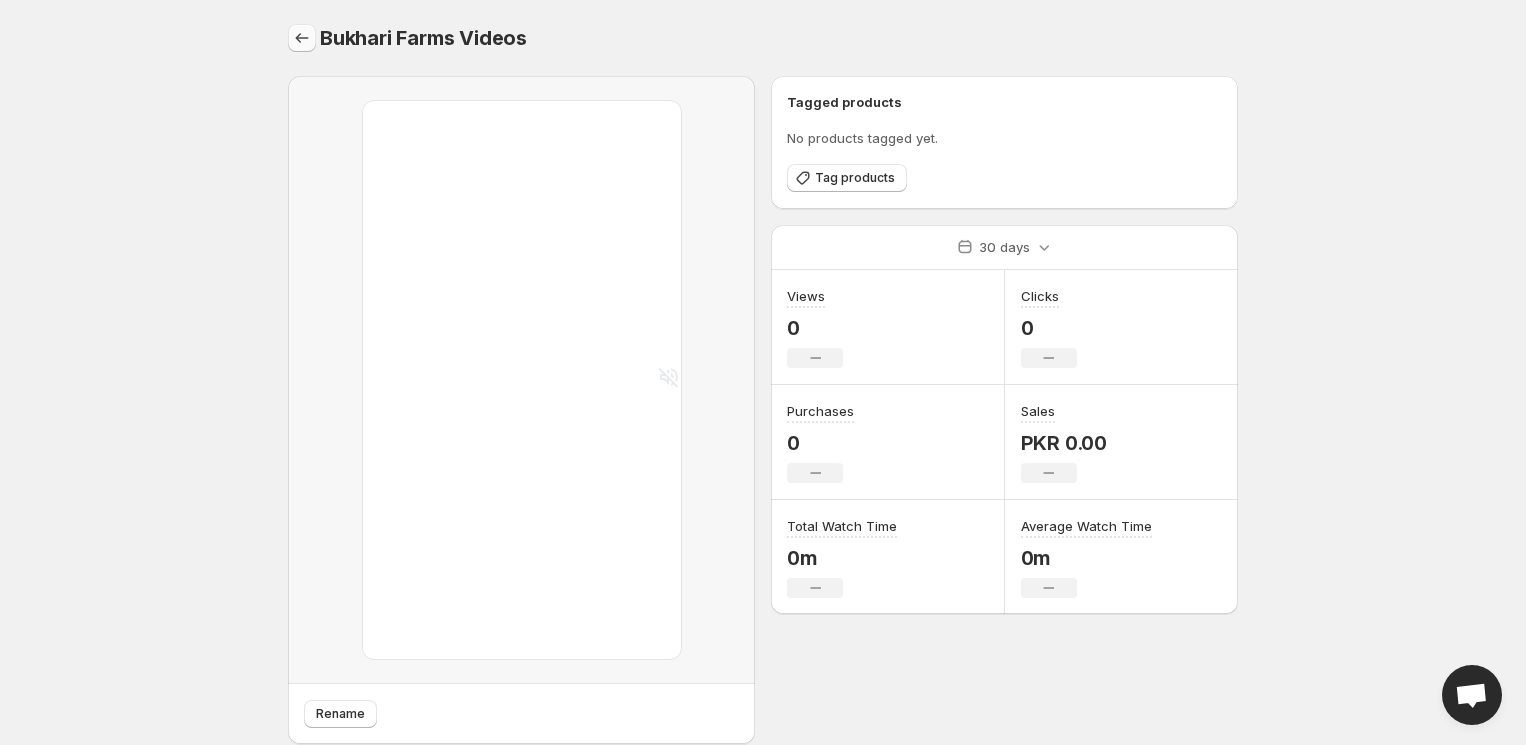 click at bounding box center [302, 38] 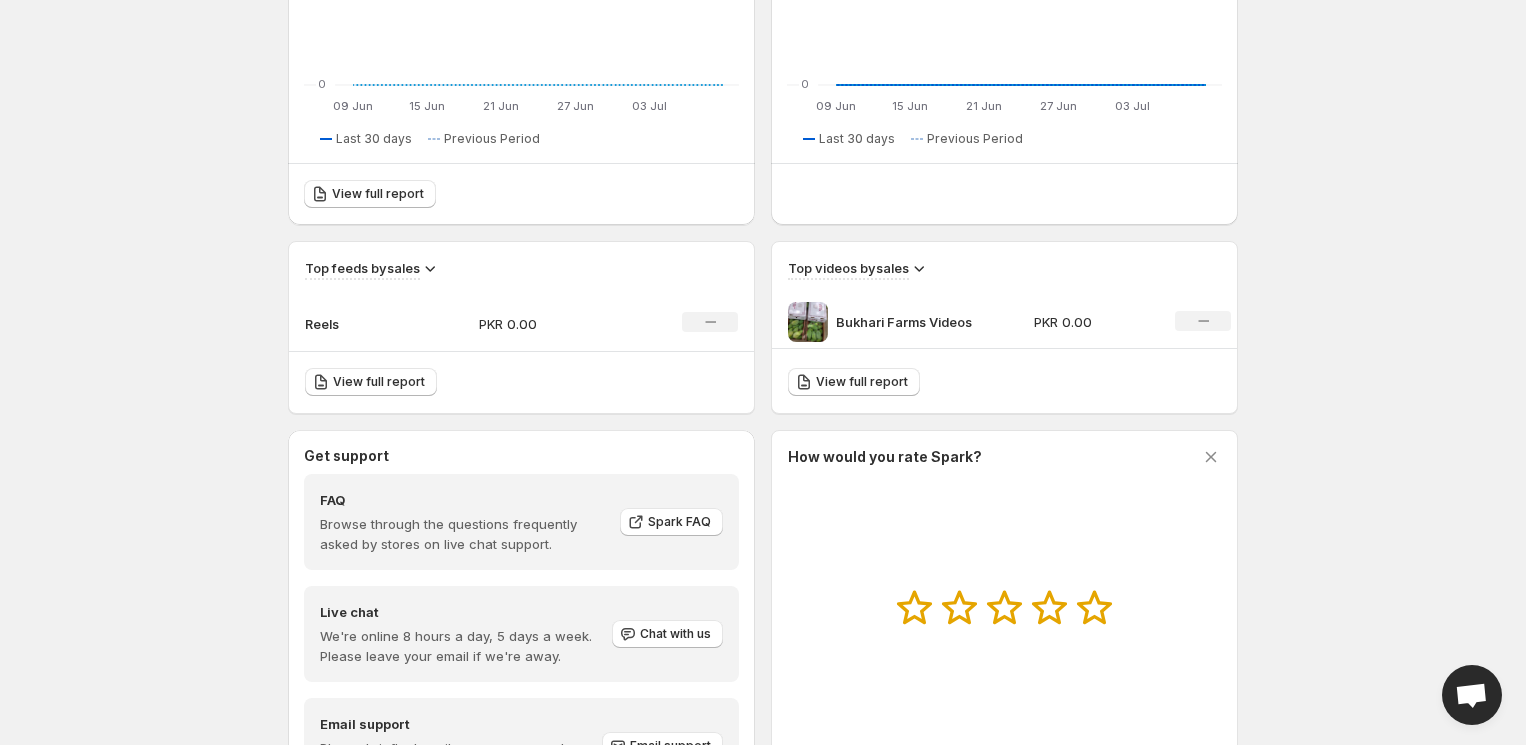 scroll, scrollTop: 132, scrollLeft: 0, axis: vertical 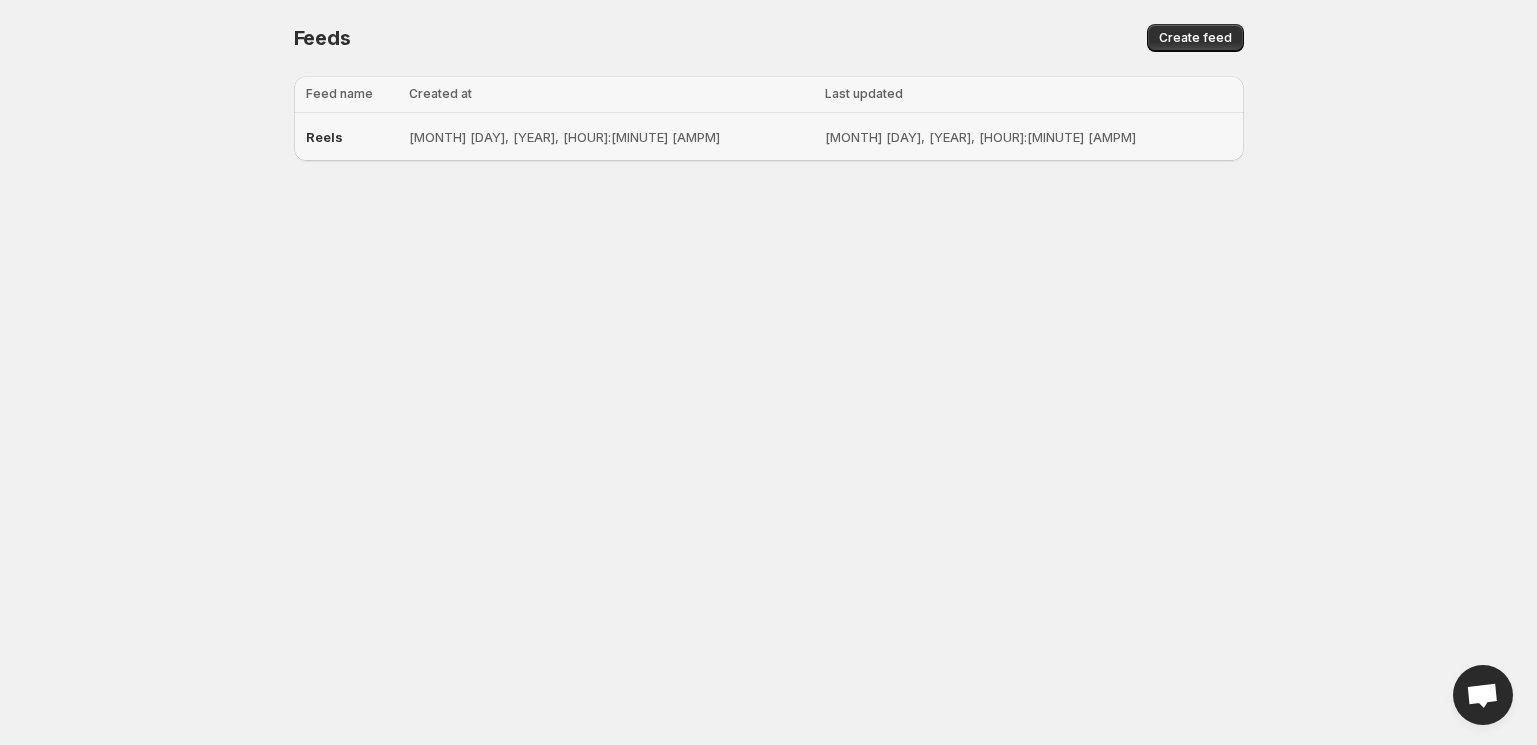 click on "[MONTH] [DAY], [YEAR], [HOUR]:[MINUTE] [AMPM]" at bounding box center (611, 137) 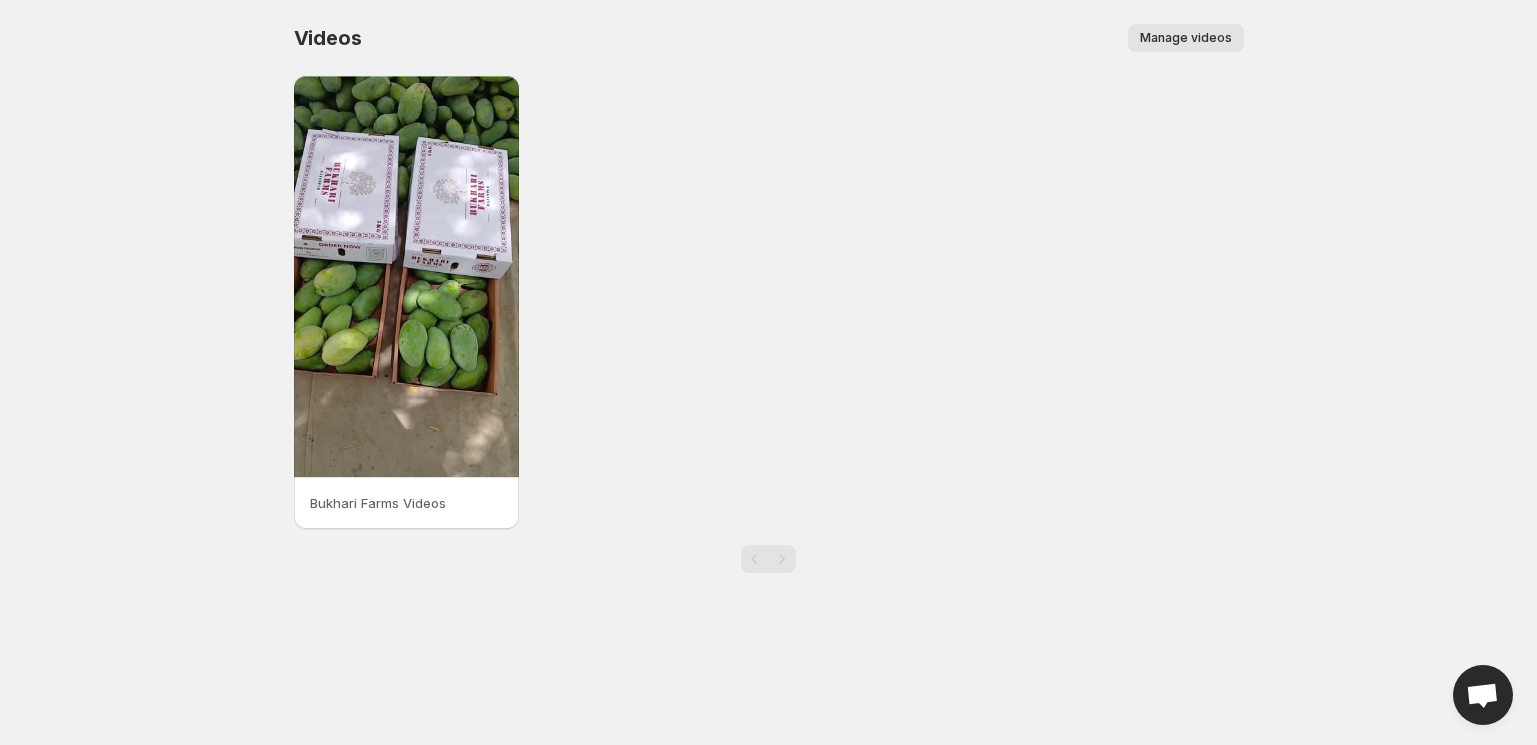 click on "Manage videos" at bounding box center (1186, 38) 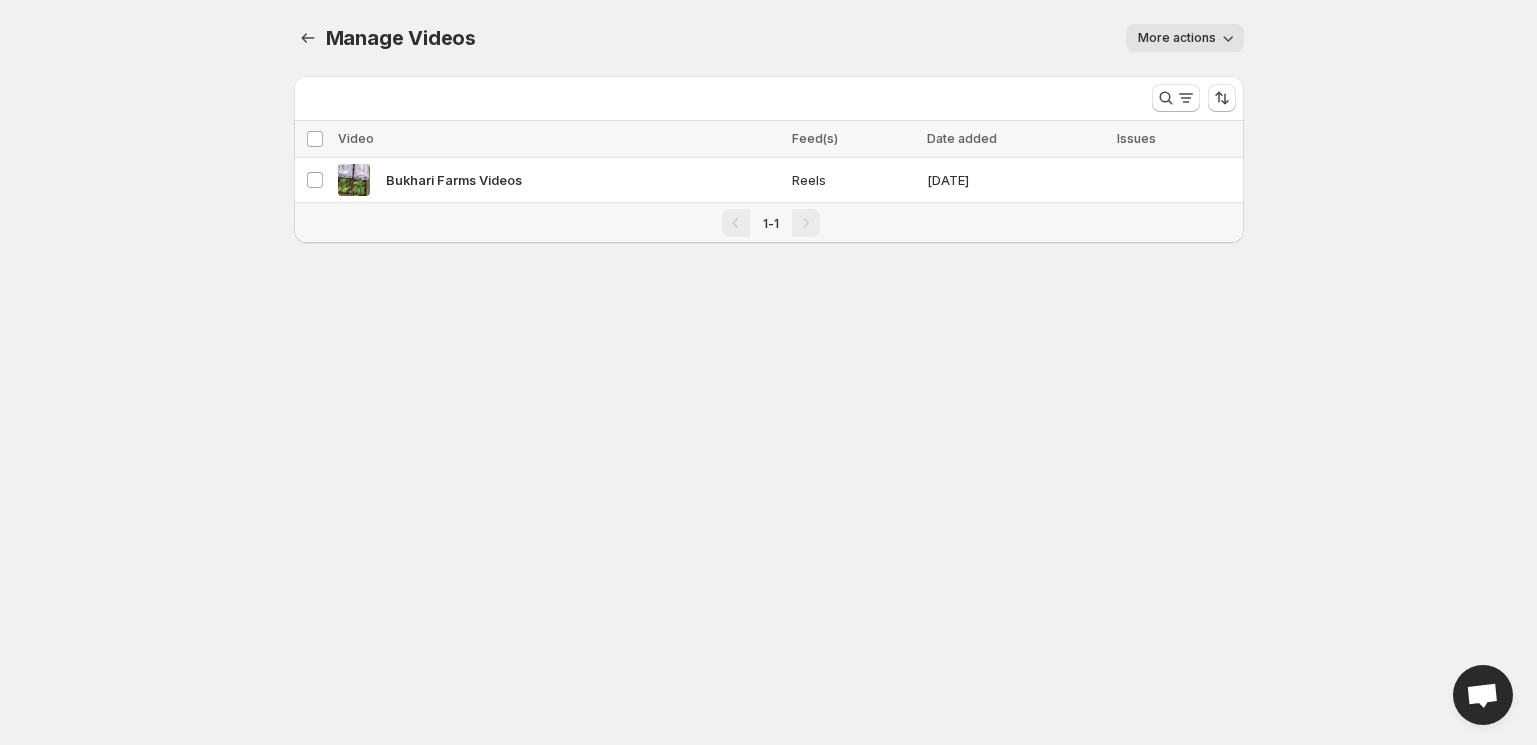 click on "More actions" at bounding box center [1177, 38] 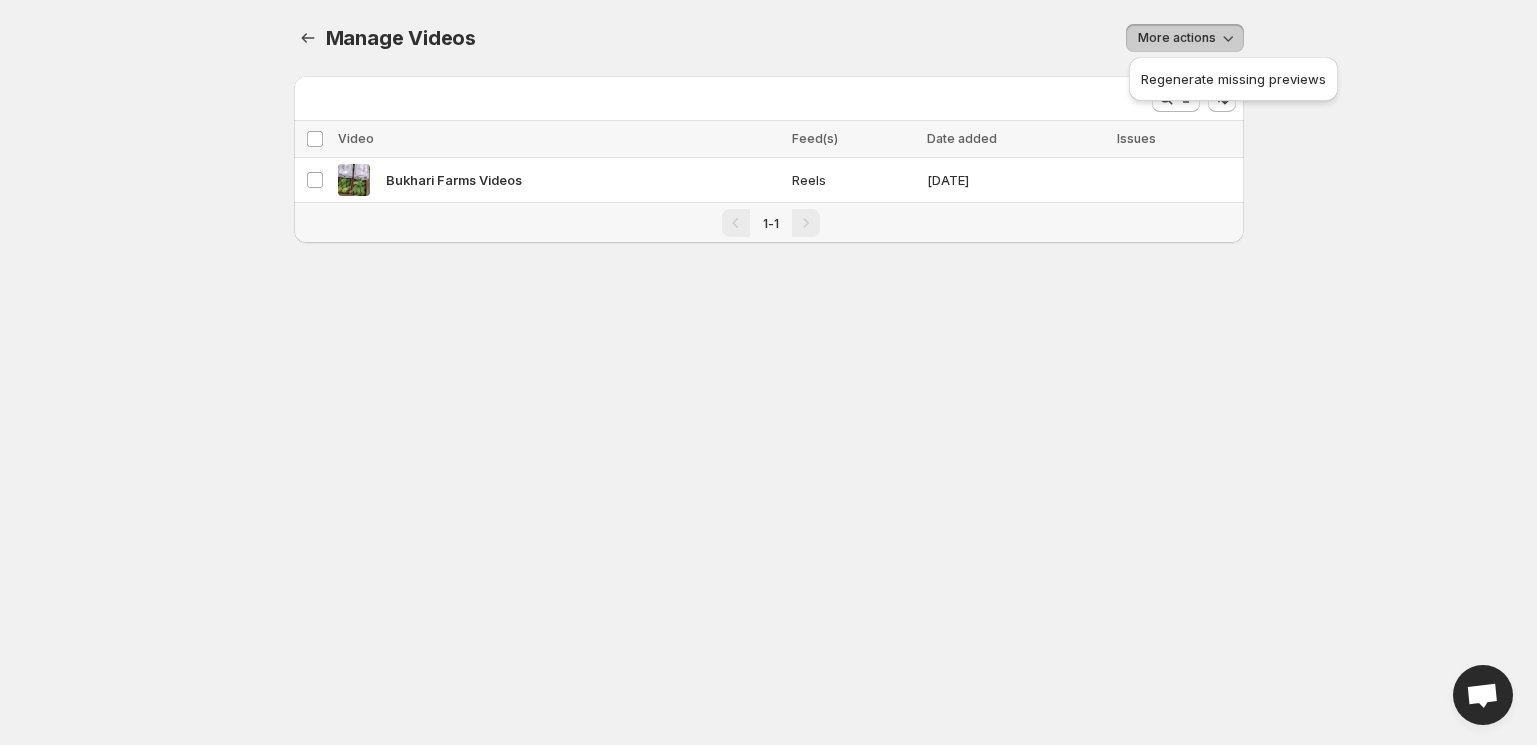 click on "Manage Videos. This page is ready Manage Videos More actions More actions More actions More views Loading videos… Loading videos… Select all videos Video Feed(s) Date added Issues Select video 0 selected Select all videos Video Feed(s) Date added Issues Select video Bukhari Farms Videos Reels [DATE] 1-1 Delete Cancel Are you sure you want to delete  0  video ? This action cannot be undone. Cancel Regenerate Run this process if previews are missing for any of your videos. This usually happens when the video previews stored in Shopify Files page are deleted. Running this process will regenerate the previews and store them again in your Files page." at bounding box center (769, 145) 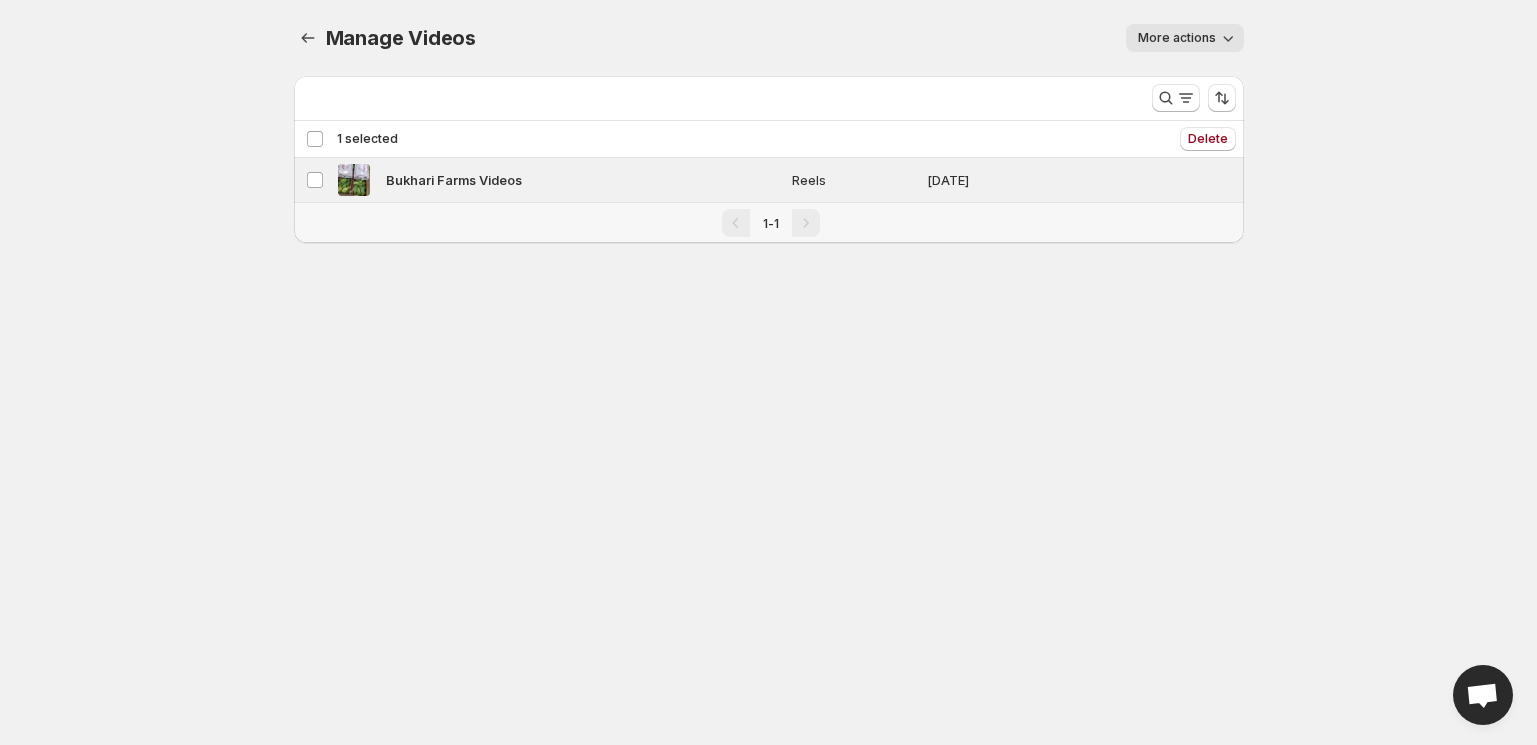 click on "Deselect video 1 selected" at bounding box center (352, 139) 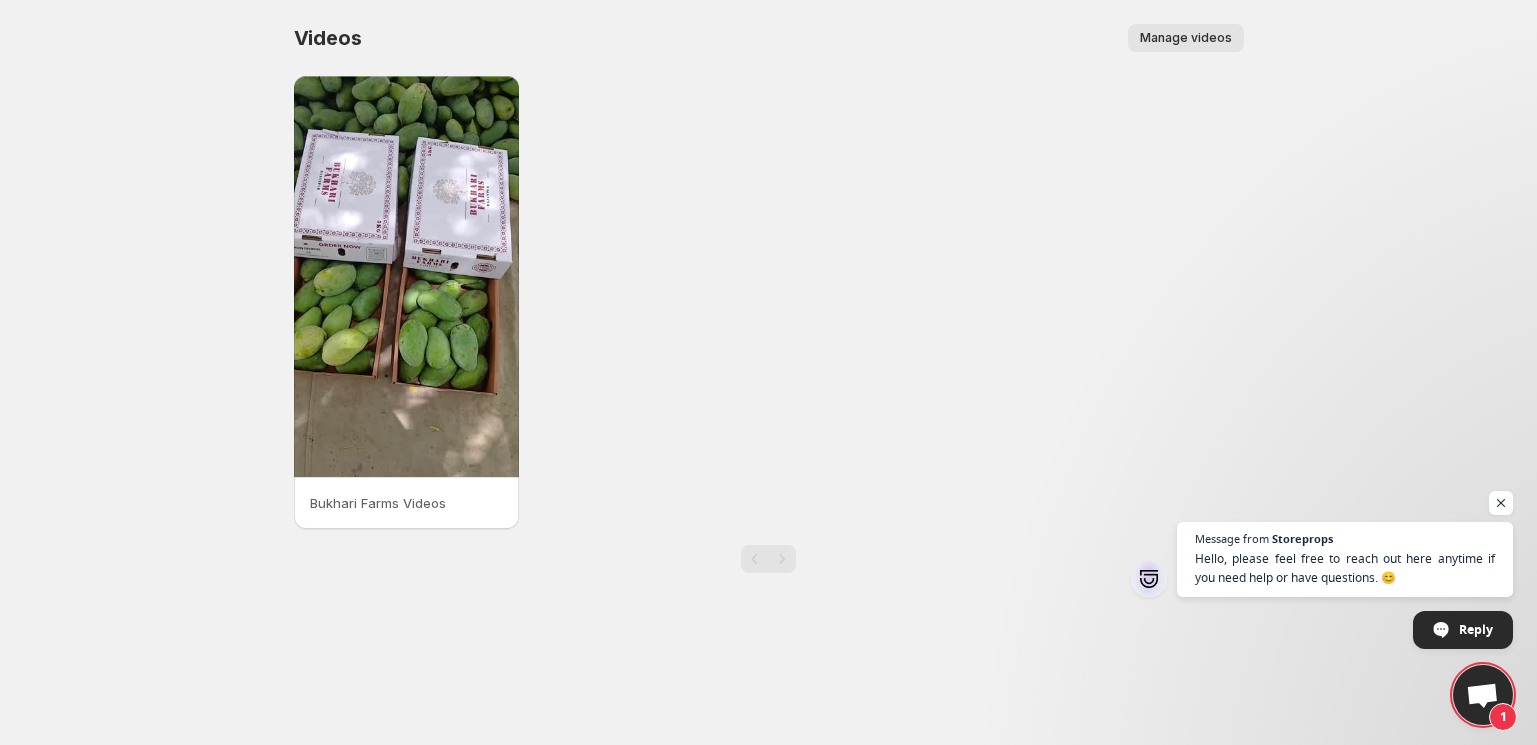 click on "Manage videos" at bounding box center (1186, 38) 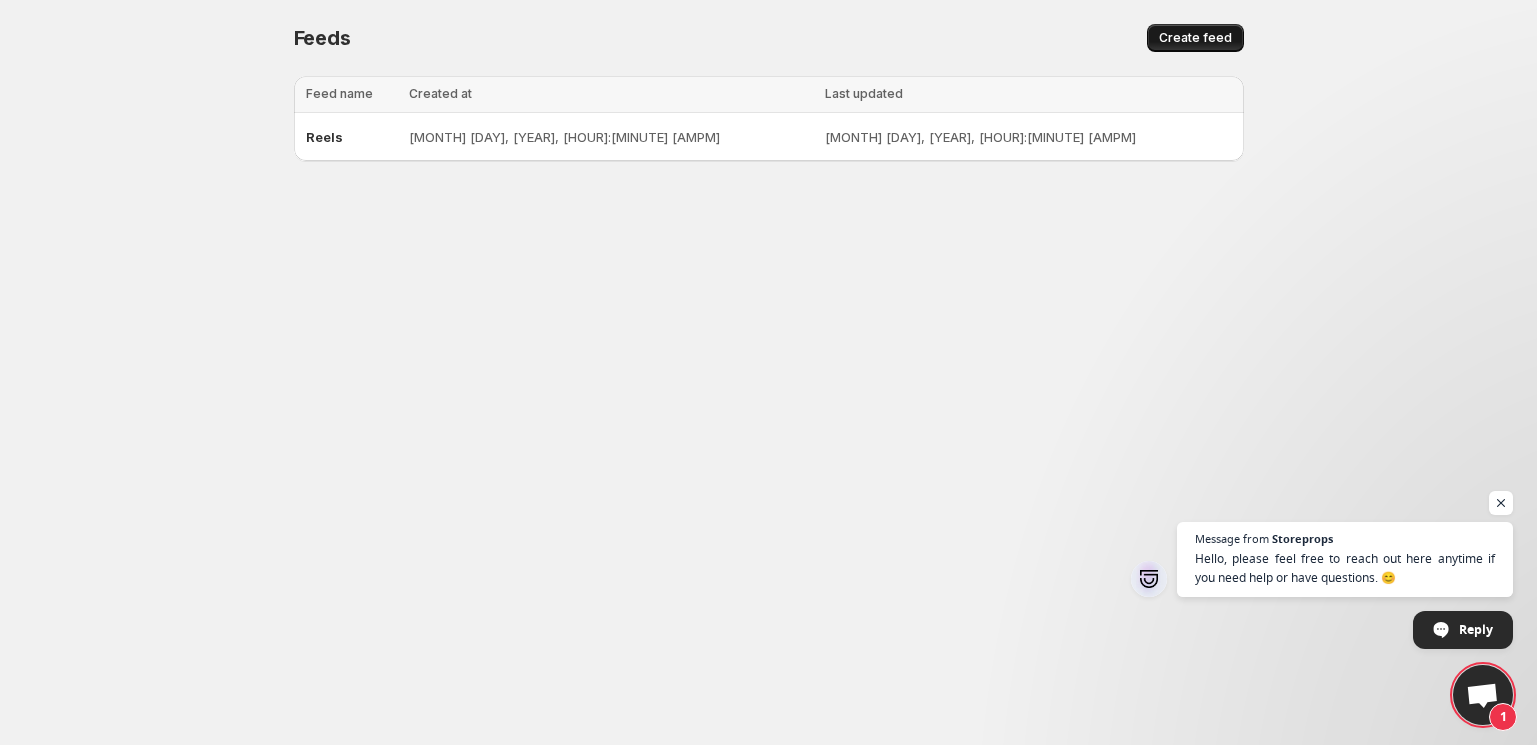 click on "Create feed" at bounding box center [1195, 38] 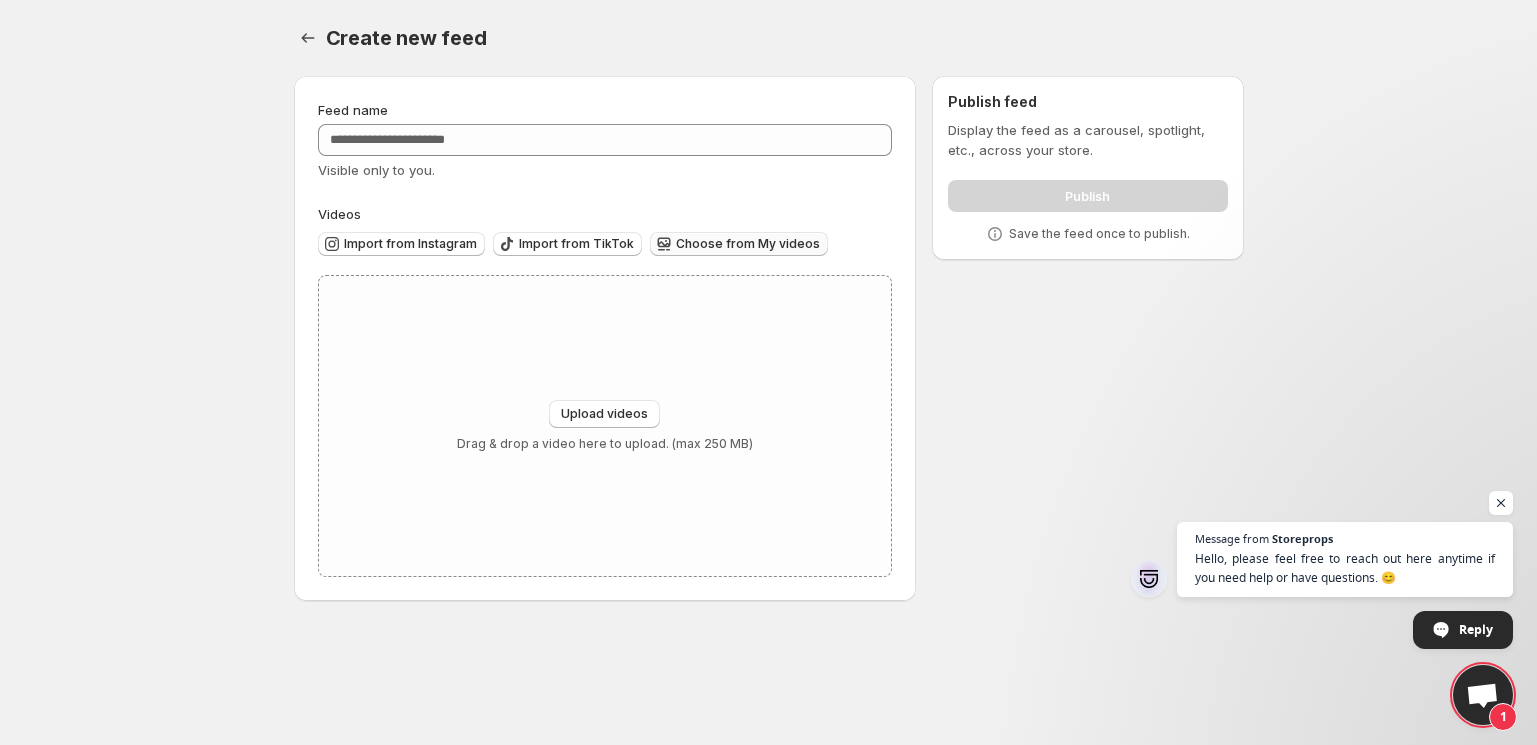 click on "Choose from My videos" at bounding box center (410, 244) 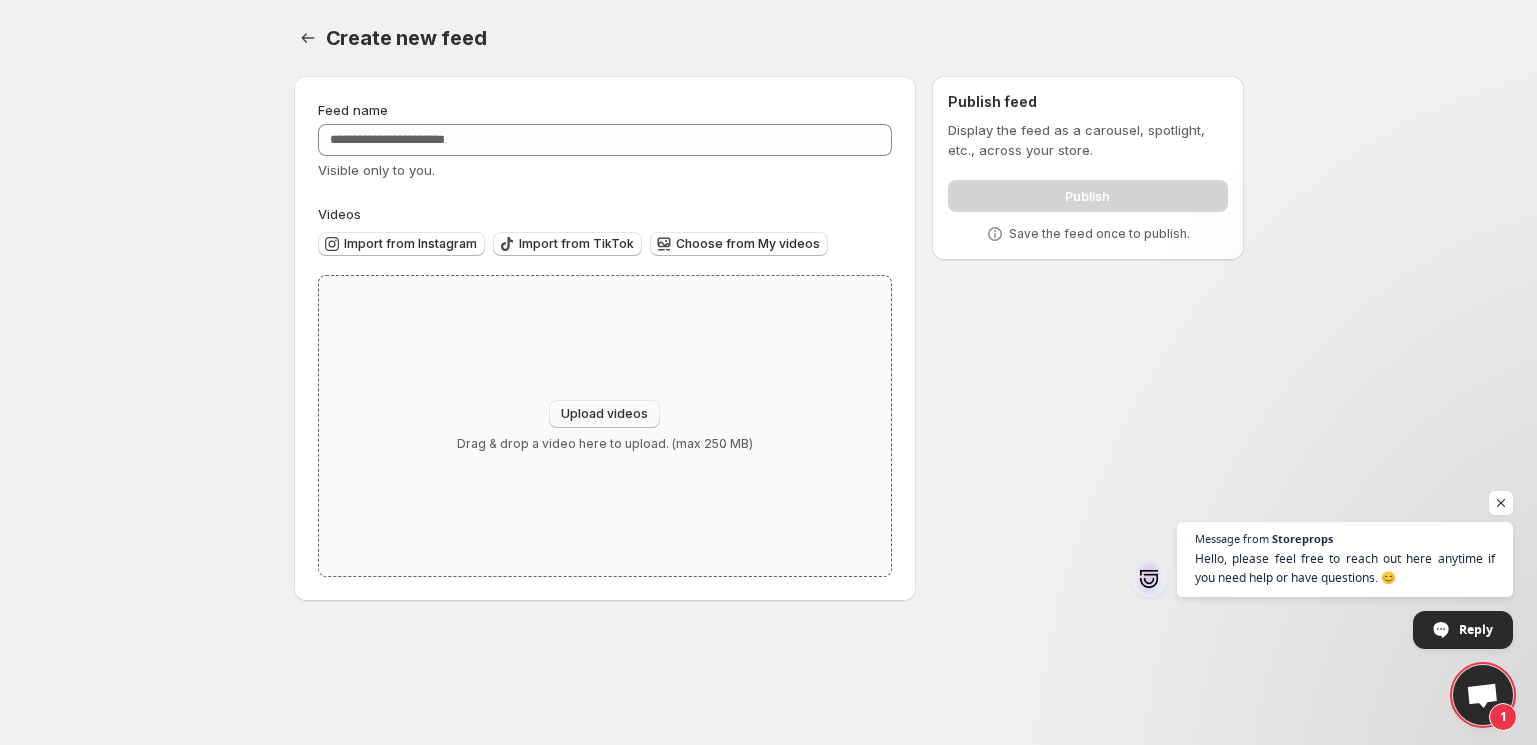 click on "Upload videos" at bounding box center (604, 414) 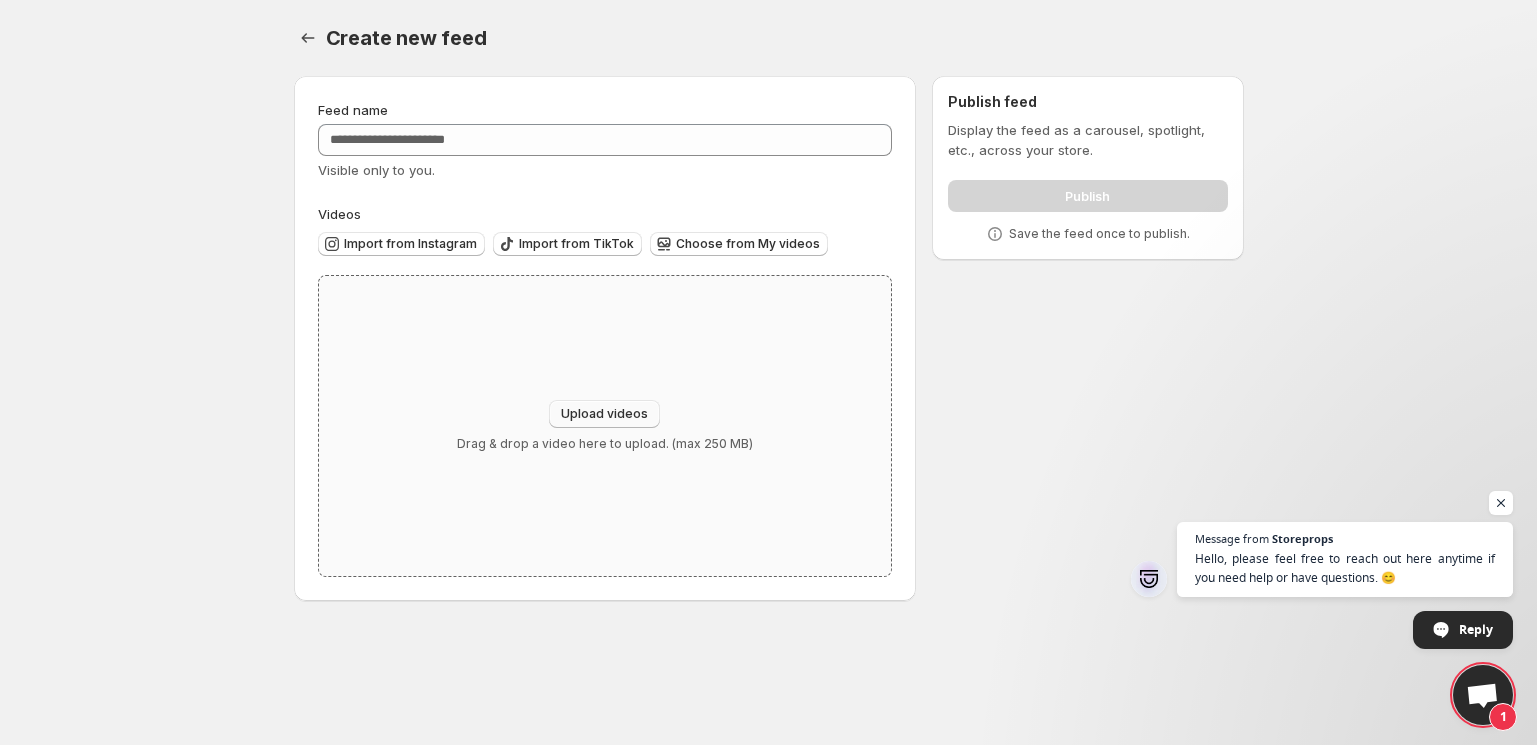 type on "**********" 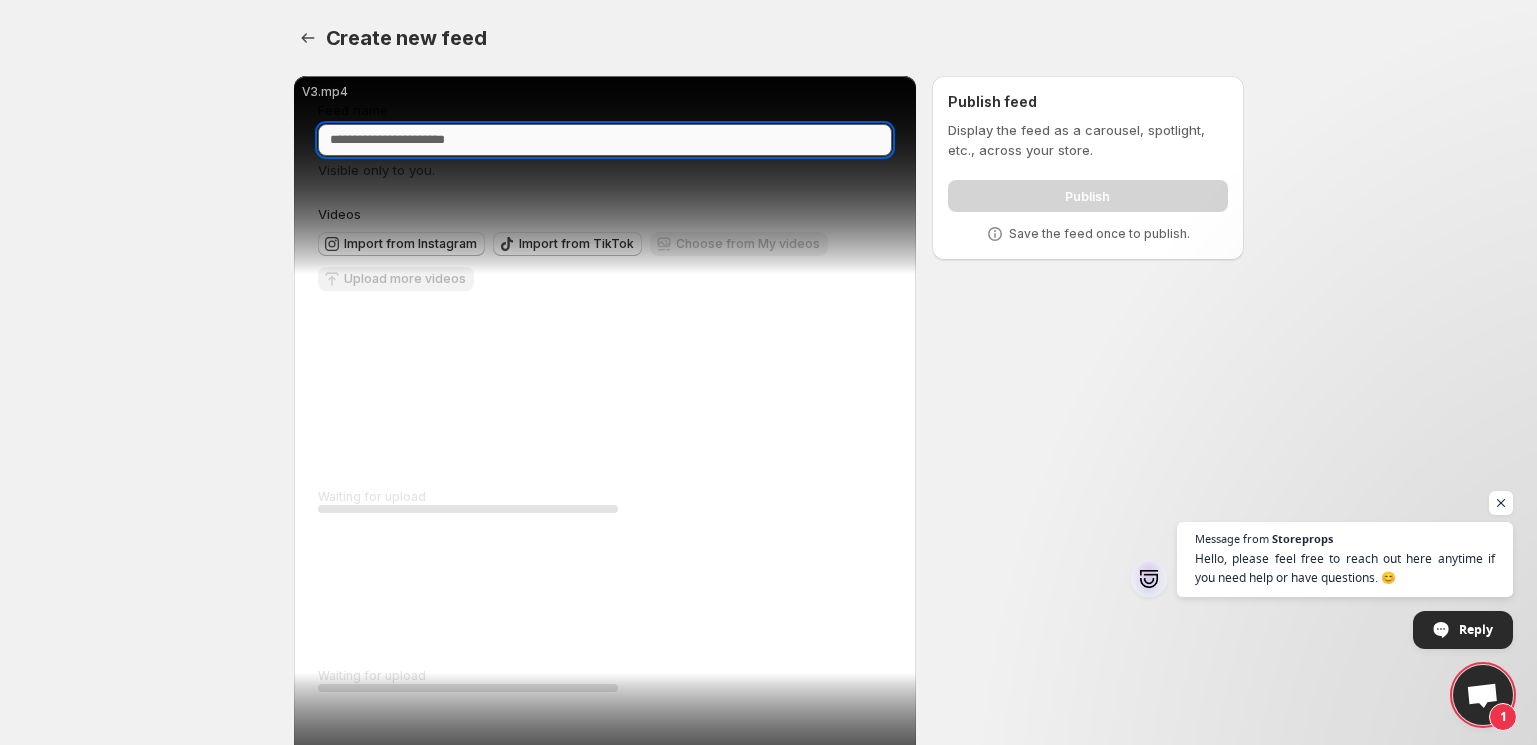click on "Feed name" at bounding box center [605, 140] 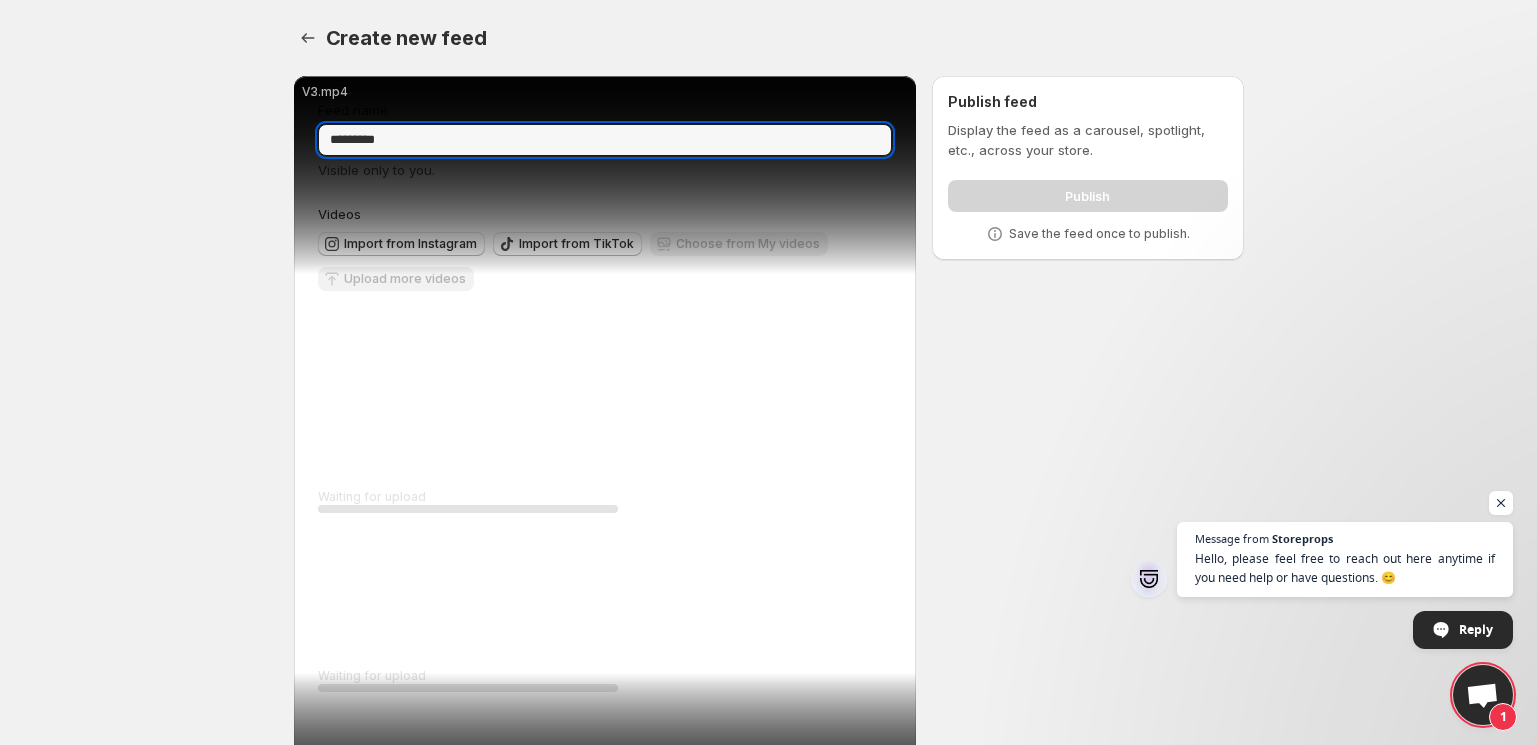 type on "*********" 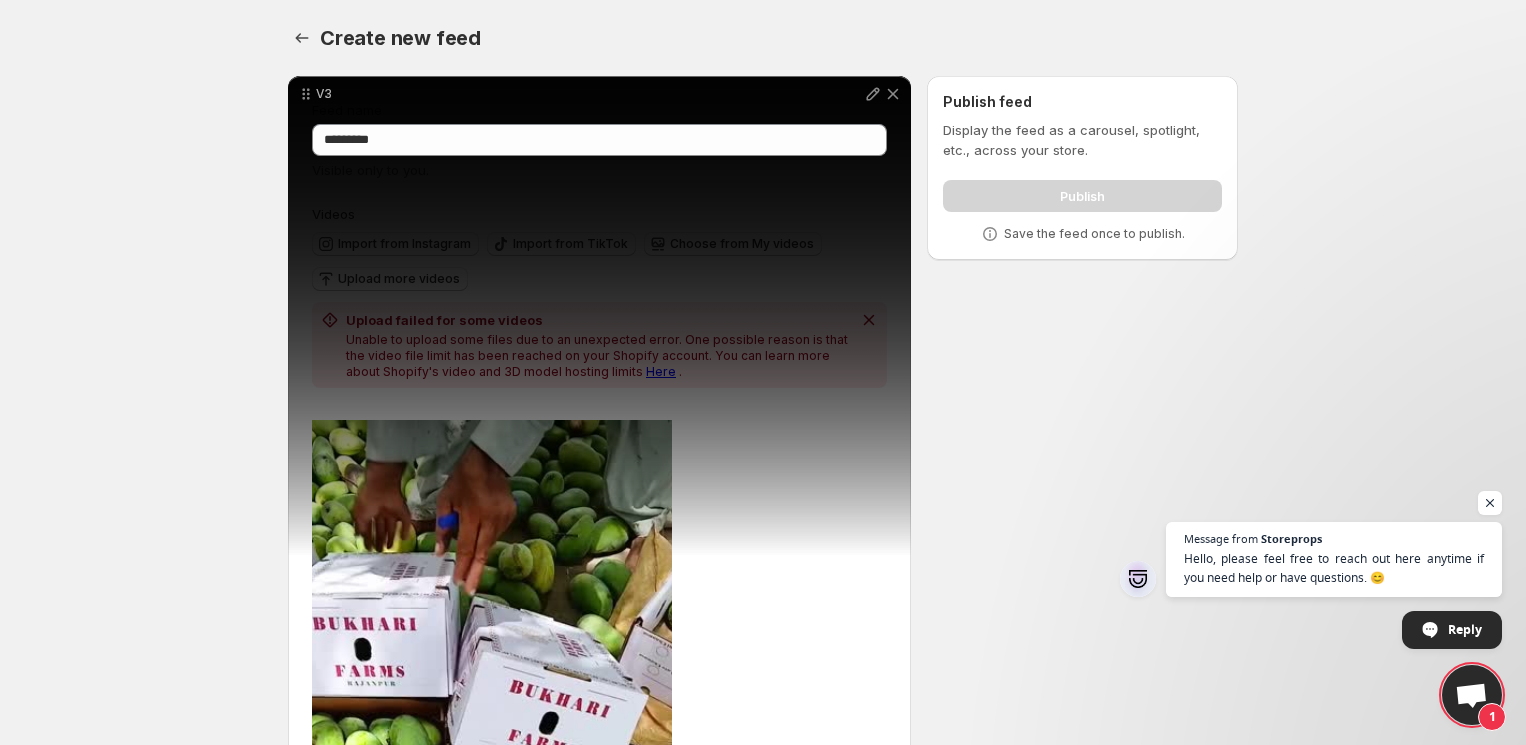 scroll, scrollTop: 43, scrollLeft: 0, axis: vertical 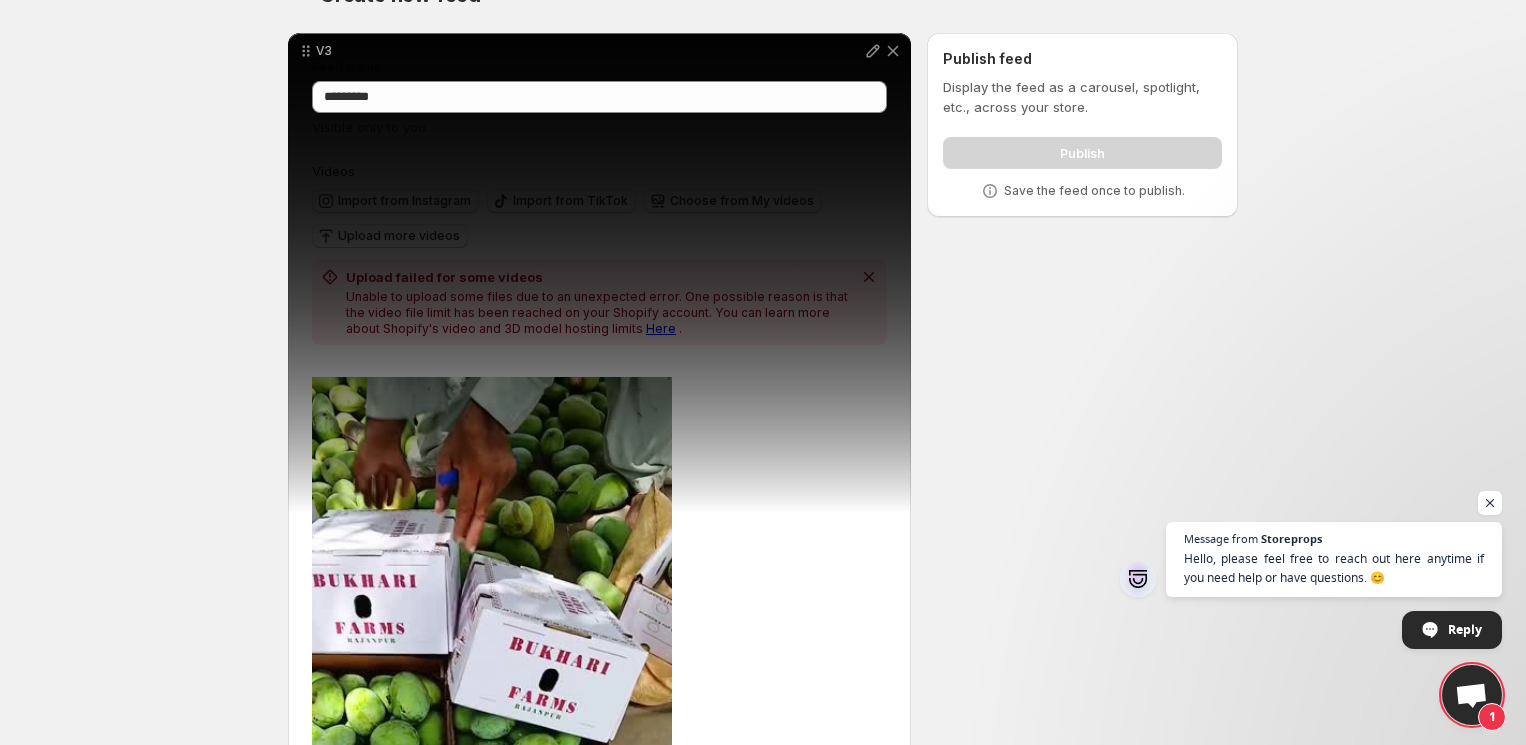 click on "V2" at bounding box center [599, 993] 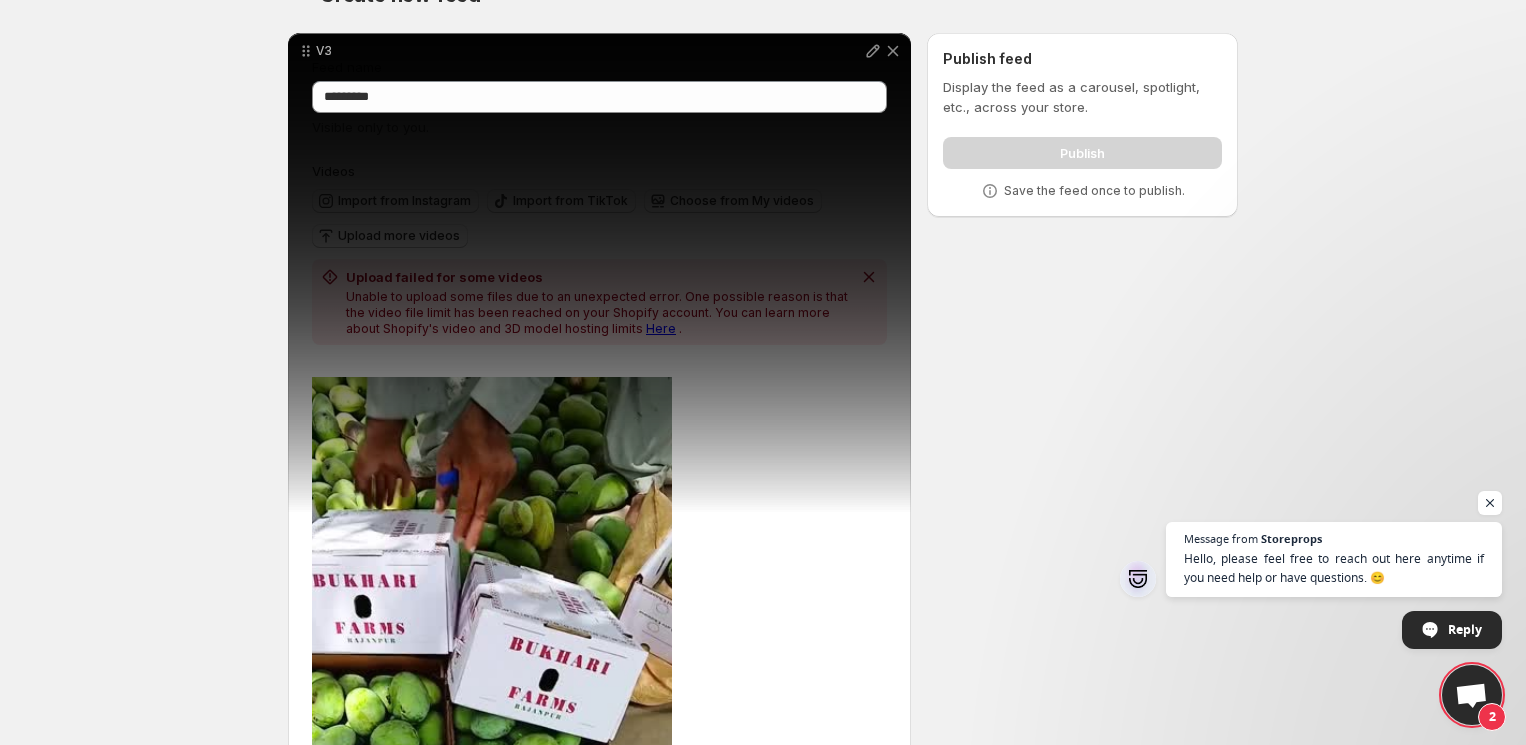 click on "Here" at bounding box center [661, 328] 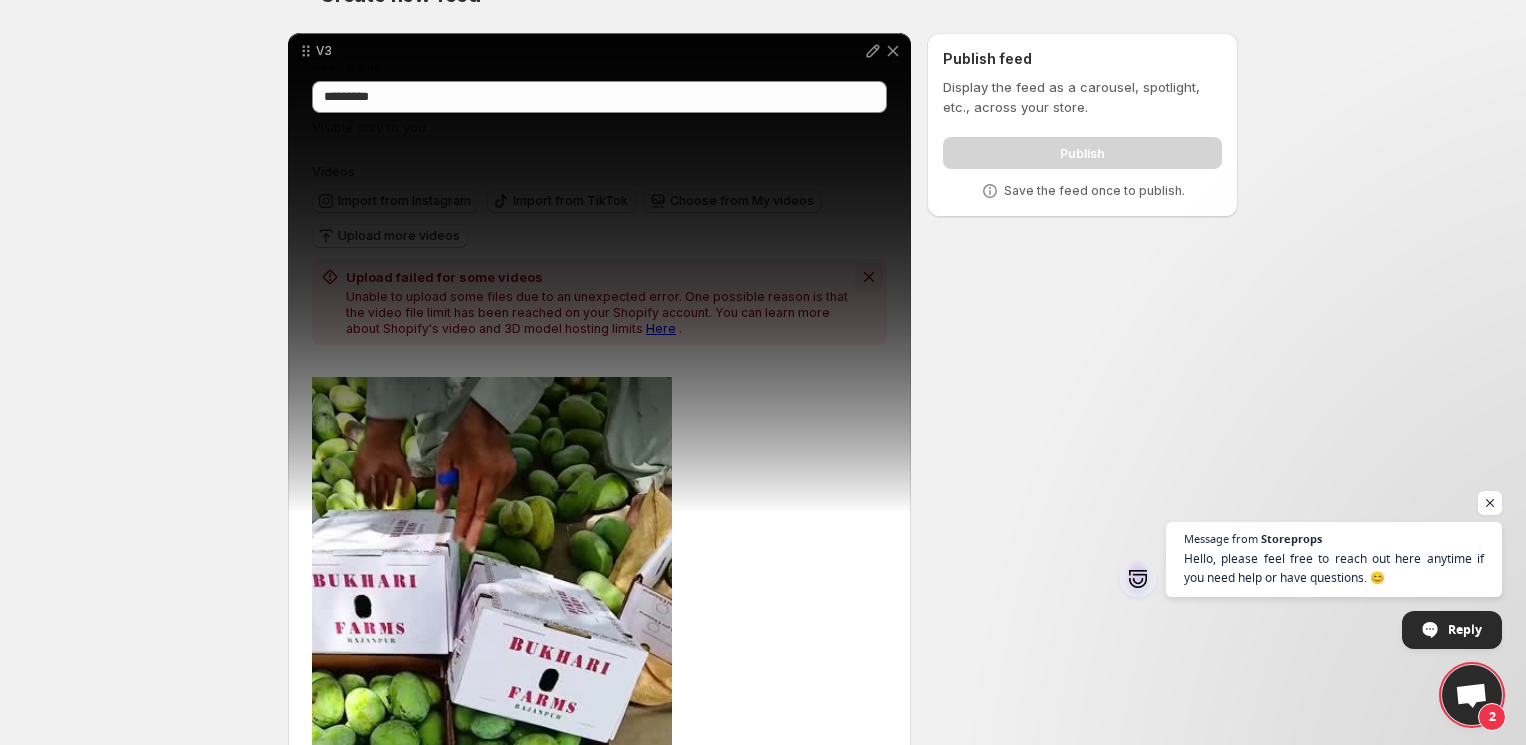 click at bounding box center (869, 277) 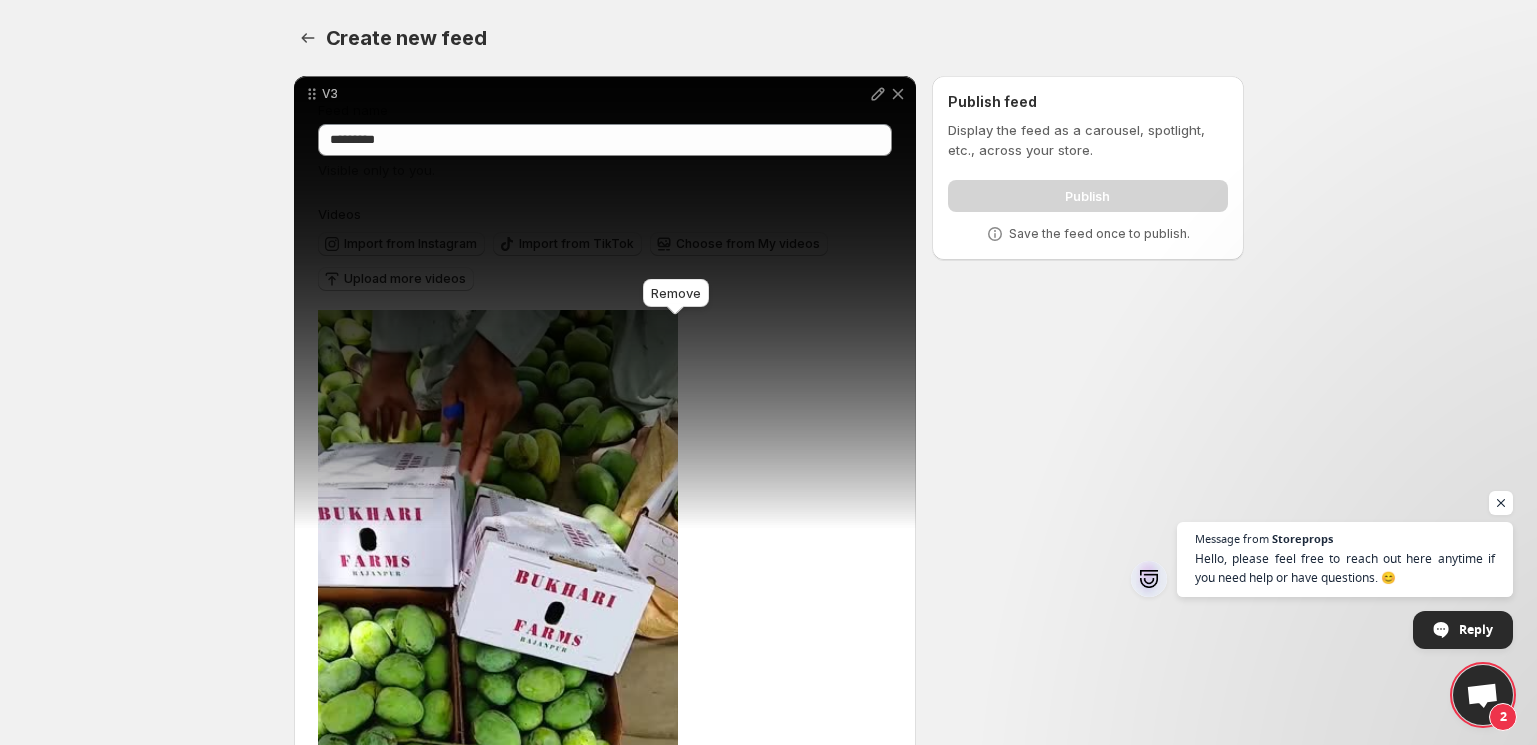 click at bounding box center (898, 94) 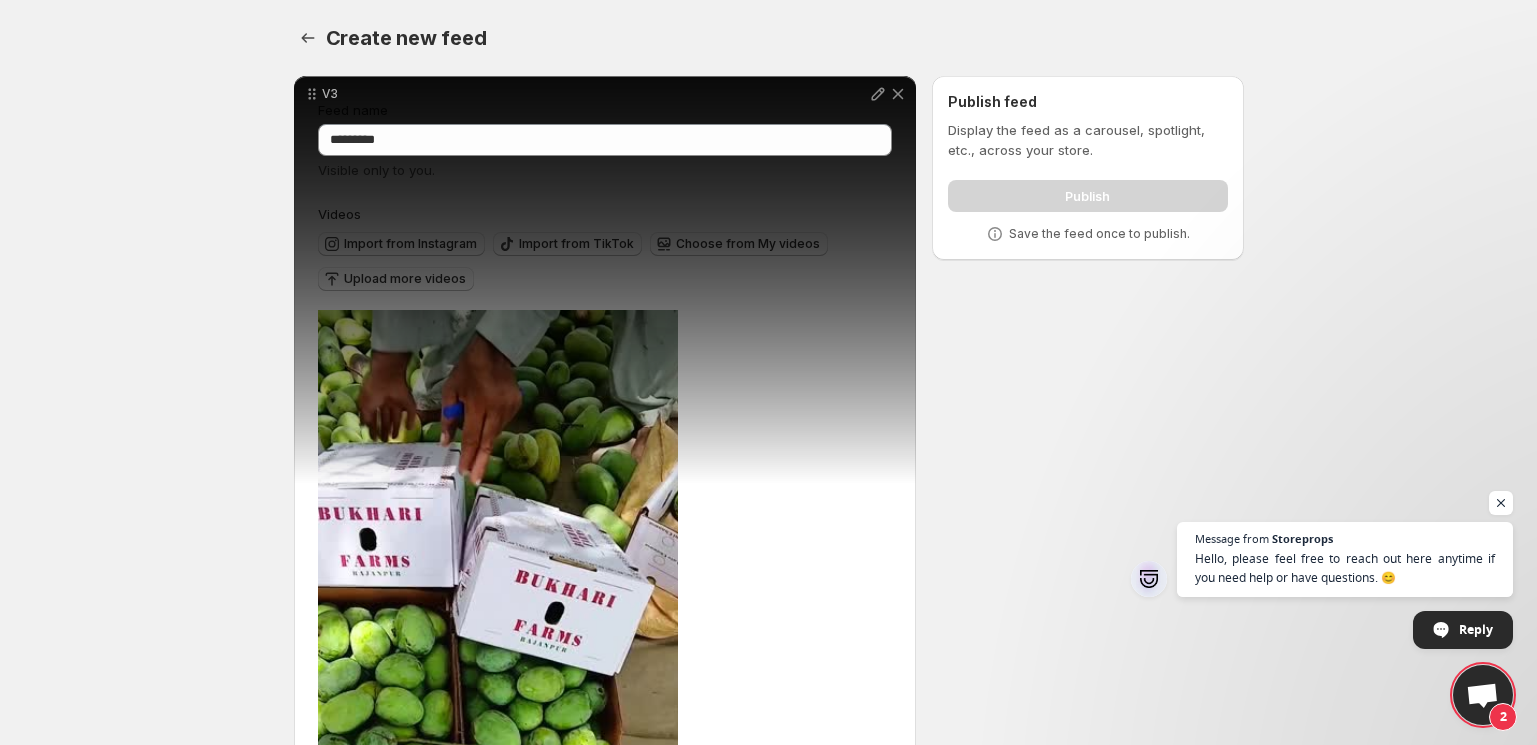 click on "Upload more videos" at bounding box center [405, 279] 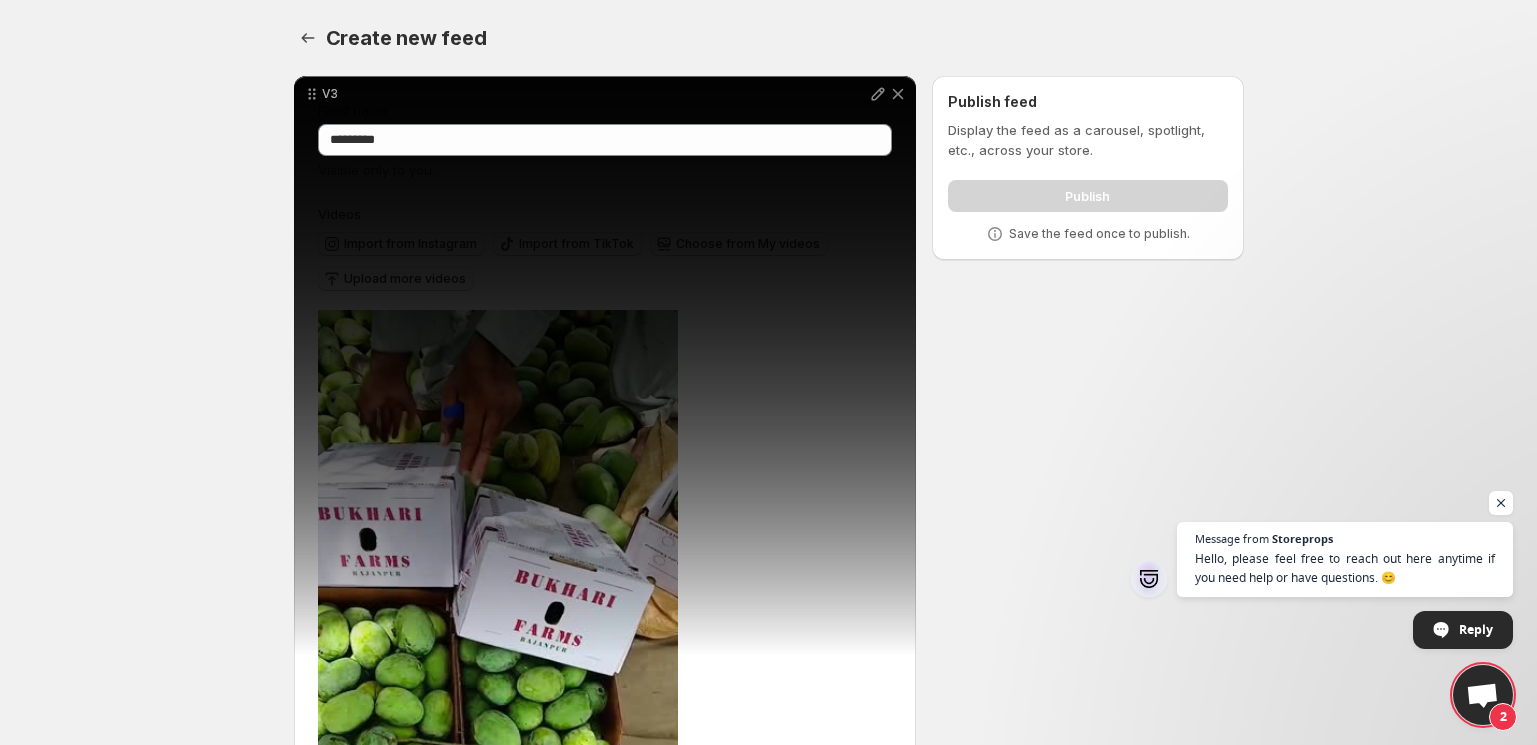 click on "Feed name ********* Visible only to you. Videos Import from Instagram Import from TikTok Choose from My videos Upload more videos V2 Tag products Save Cancel Video title ** File extension (e.g., MOV, MP4) is not required. V1 Tag products Save Cancel Video title ** File extension (e.g., MOV, MP4) is not required. V3 Tag products Save Cancel Video title ** File extension (e.g., MOV, MP4) is not required.
To pick up a draggable item, press the space bar.
While dragging, use the arrow keys to move the item.
Press space again to drop the item in its new position, or press escape to cancel." at bounding box center [605, 1235] 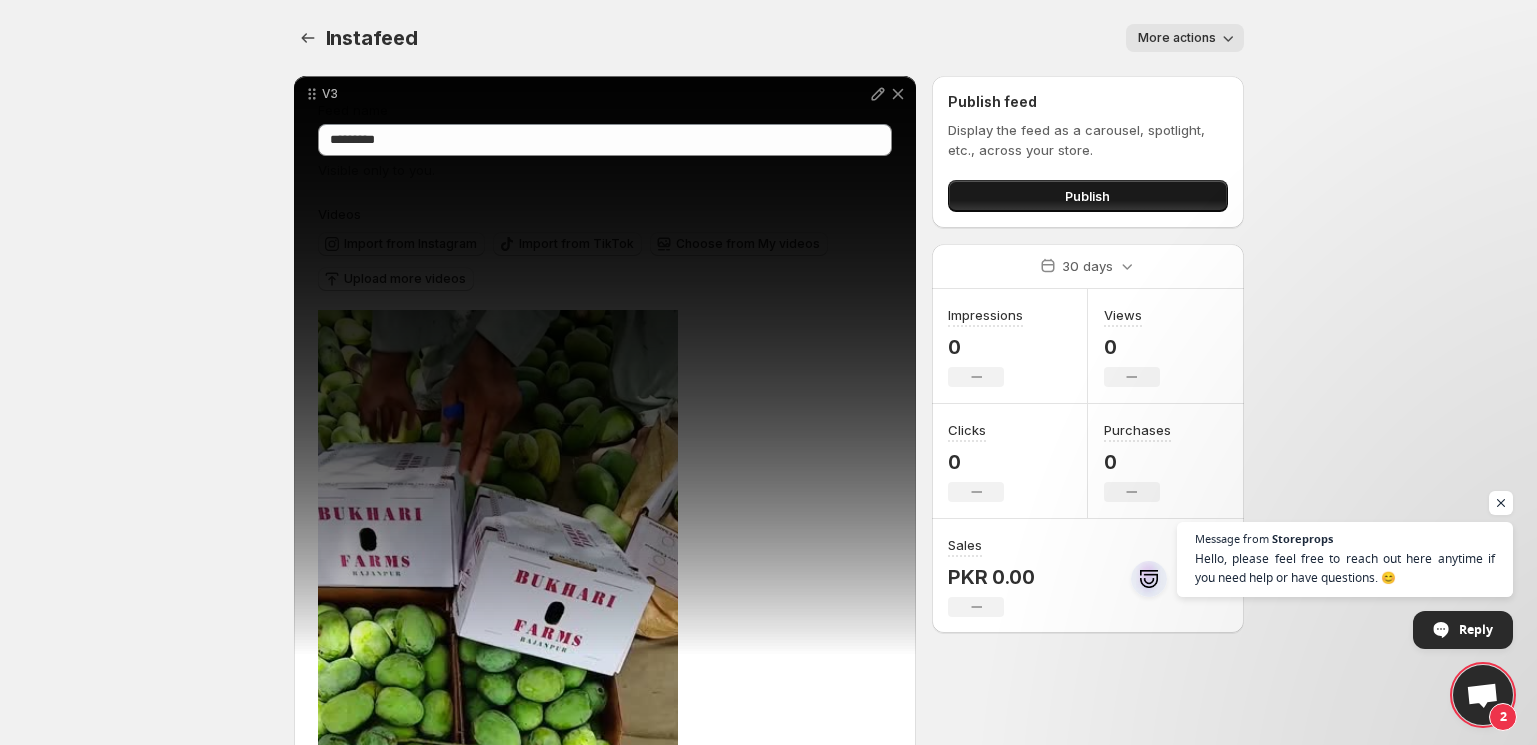 click on "Publish" at bounding box center [1087, 196] 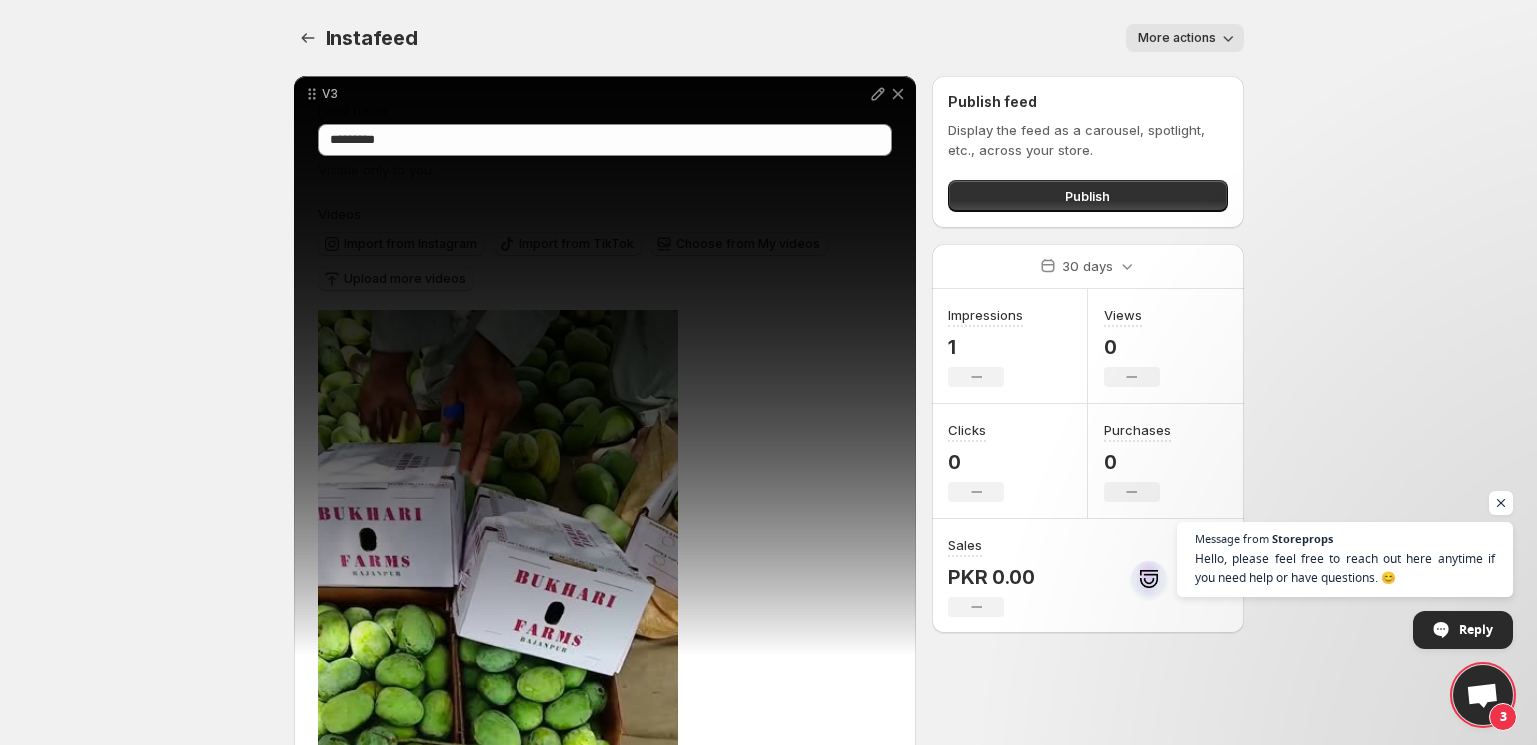 click on "Upload more videos" at bounding box center [405, 279] 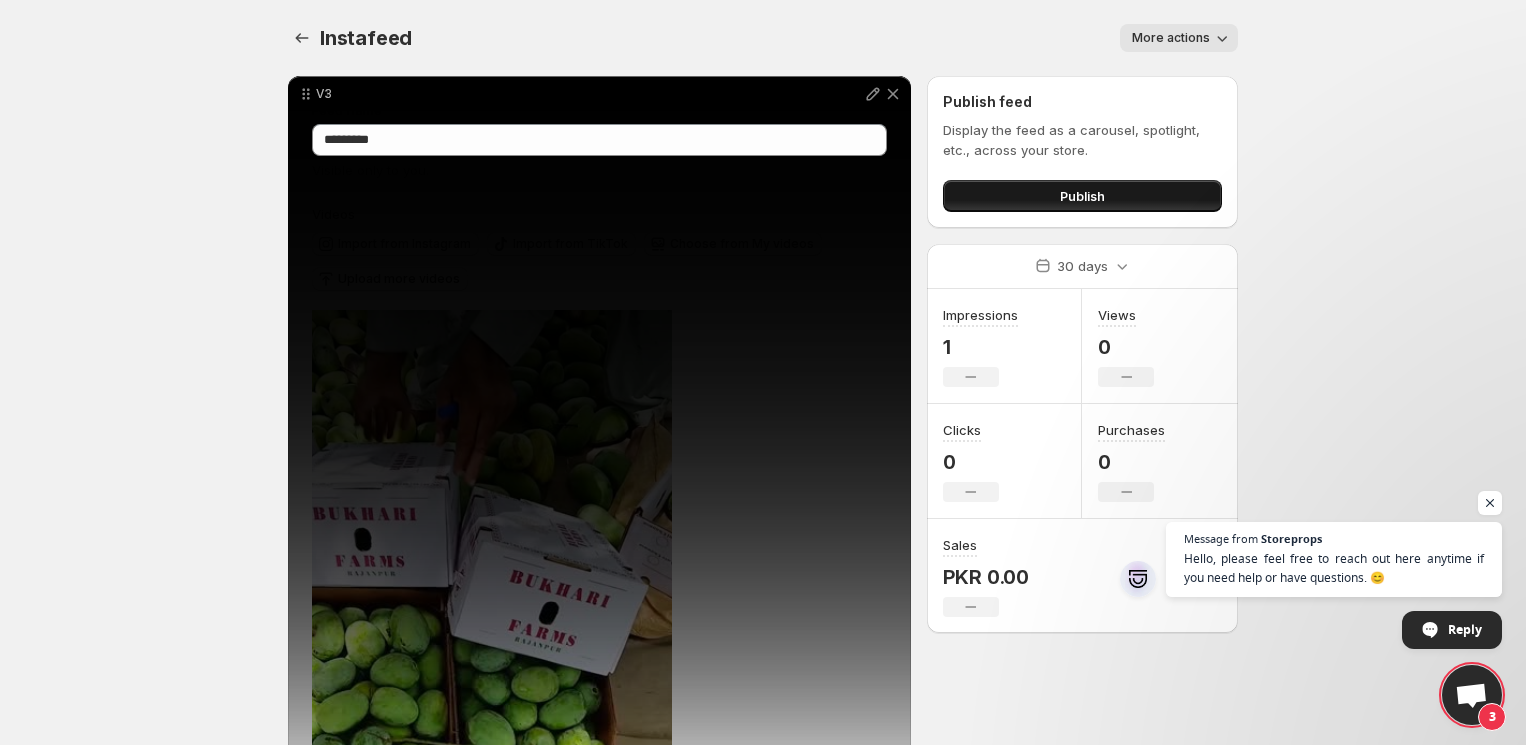 click on "Publish" at bounding box center (1082, 196) 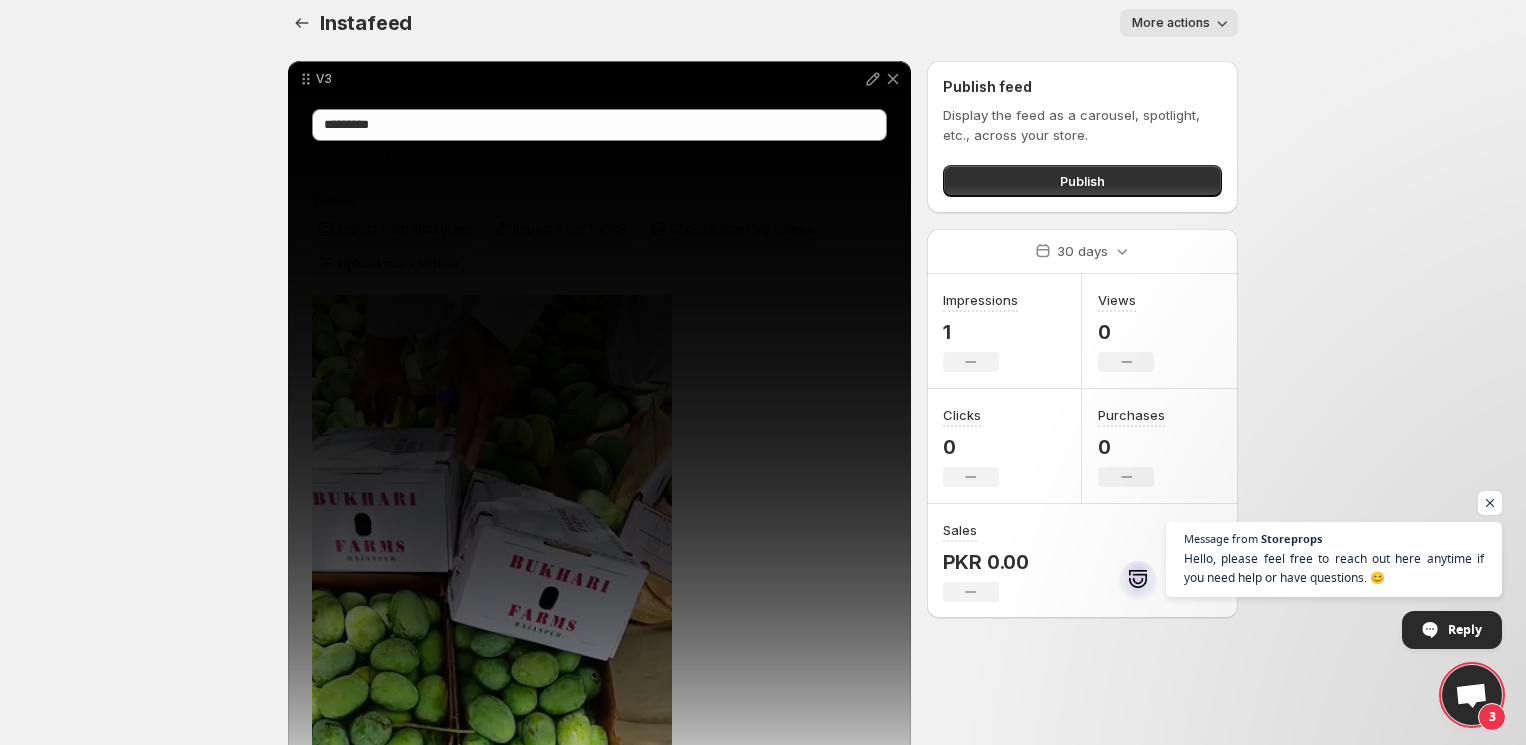 scroll, scrollTop: 0, scrollLeft: 0, axis: both 